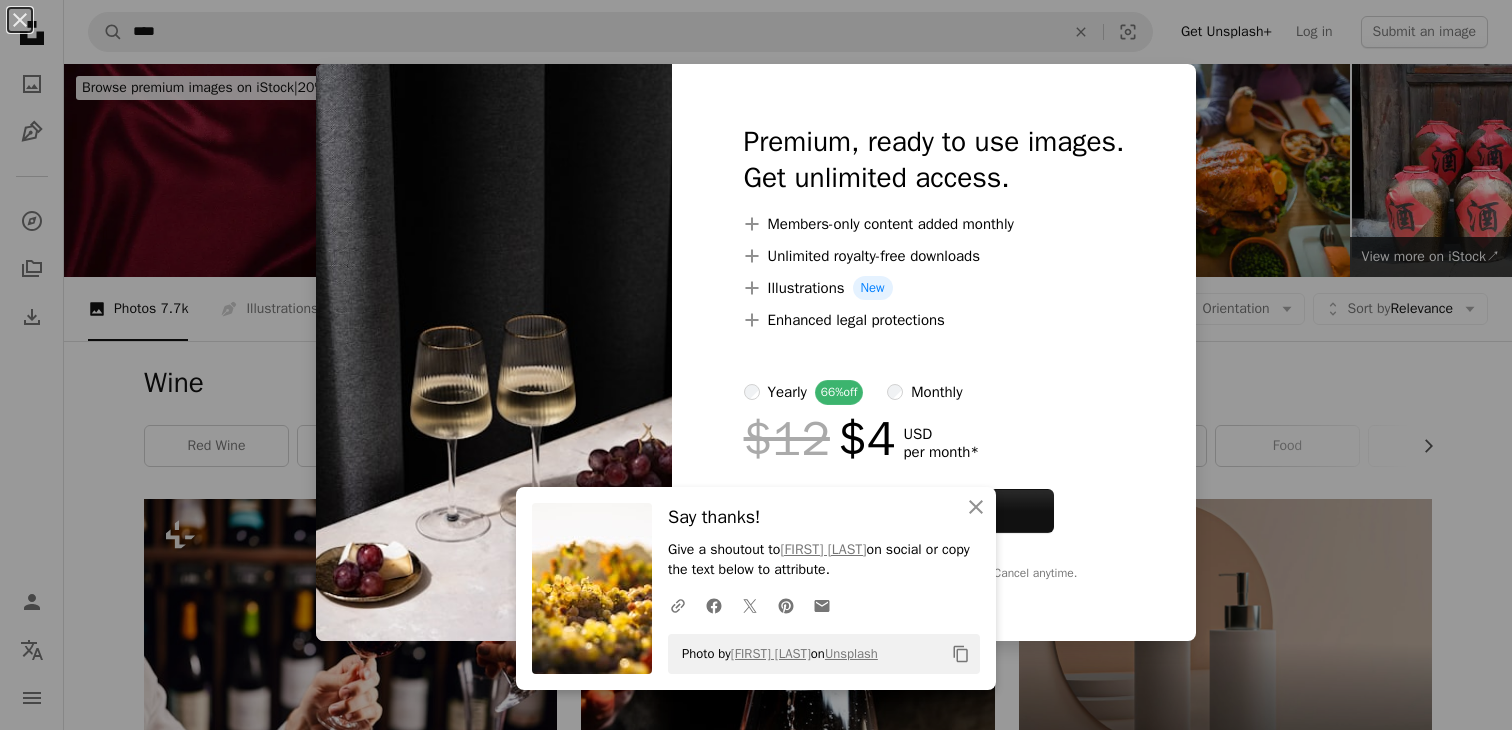 scroll, scrollTop: 1654, scrollLeft: 0, axis: vertical 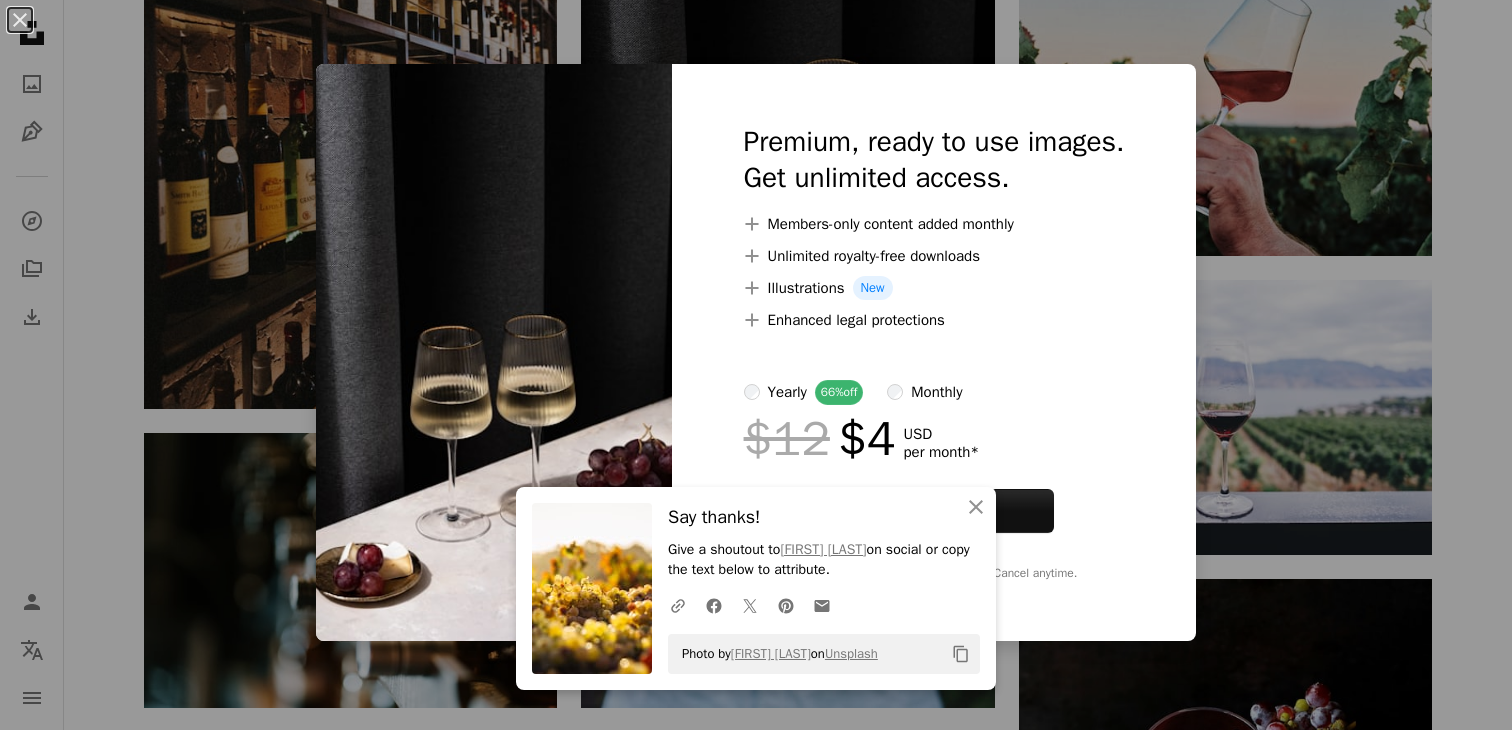 click on "An X shape An X shape Close Say thanks! Give a shoutout to [FIRST] [LAST] on social or copy the text below to attribute. A URL sharing icon (chains) Facebook icon X (formerly Twitter) icon Pinterest icon An envelope Photo by [FIRST] [LAST] on Unsplash
Copy content Premium, ready to use images. Get unlimited access. A plus sign Members-only content added monthly A plus sign Unlimited royalty-free downloads A plus sign Illustrations  New A plus sign Enhanced legal protections yearly 66%  off monthly $12   $4 USD per month * Get  Unsplash+ * When paid annually, billed upfront  $48 Taxes where applicable. Renews automatically. Cancel anytime." at bounding box center [756, 365] 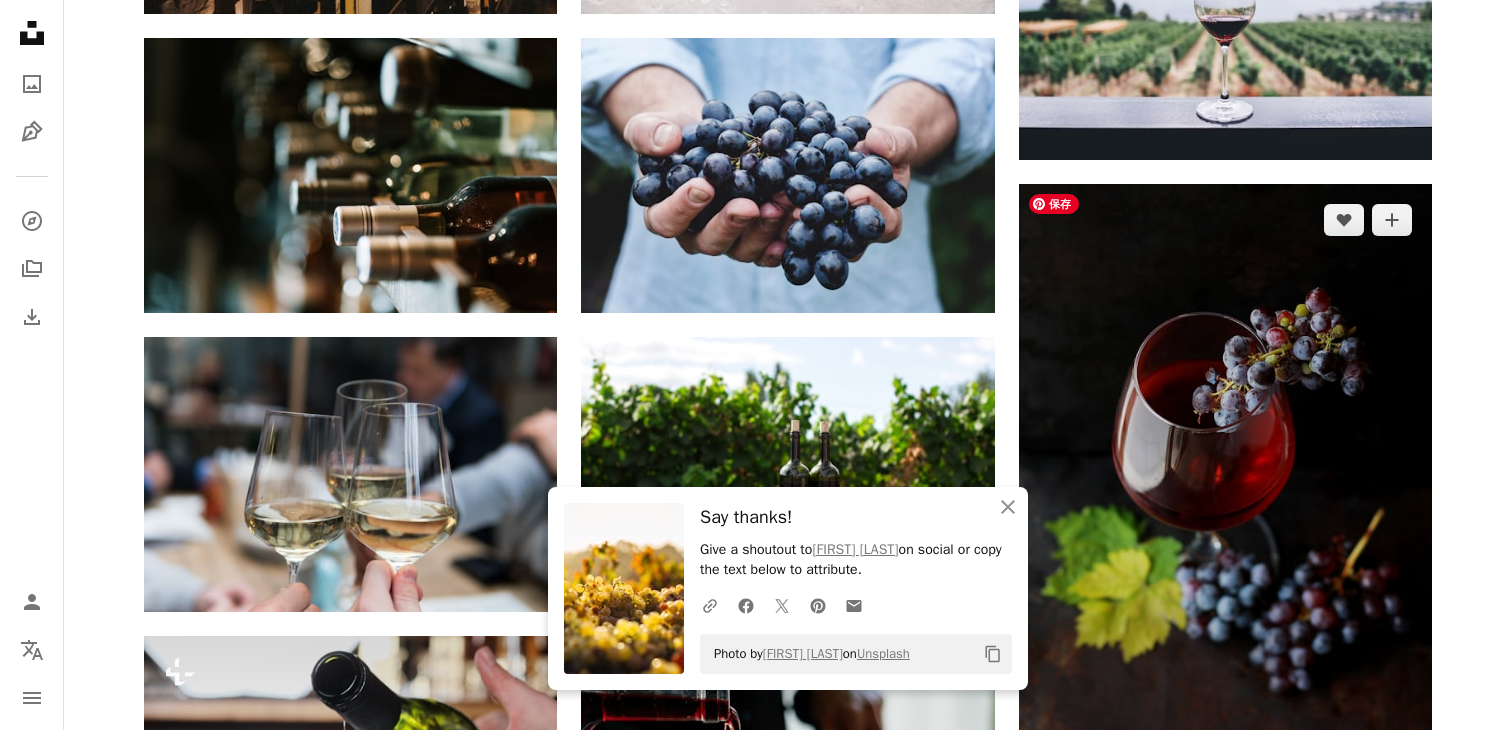 scroll, scrollTop: 2050, scrollLeft: 0, axis: vertical 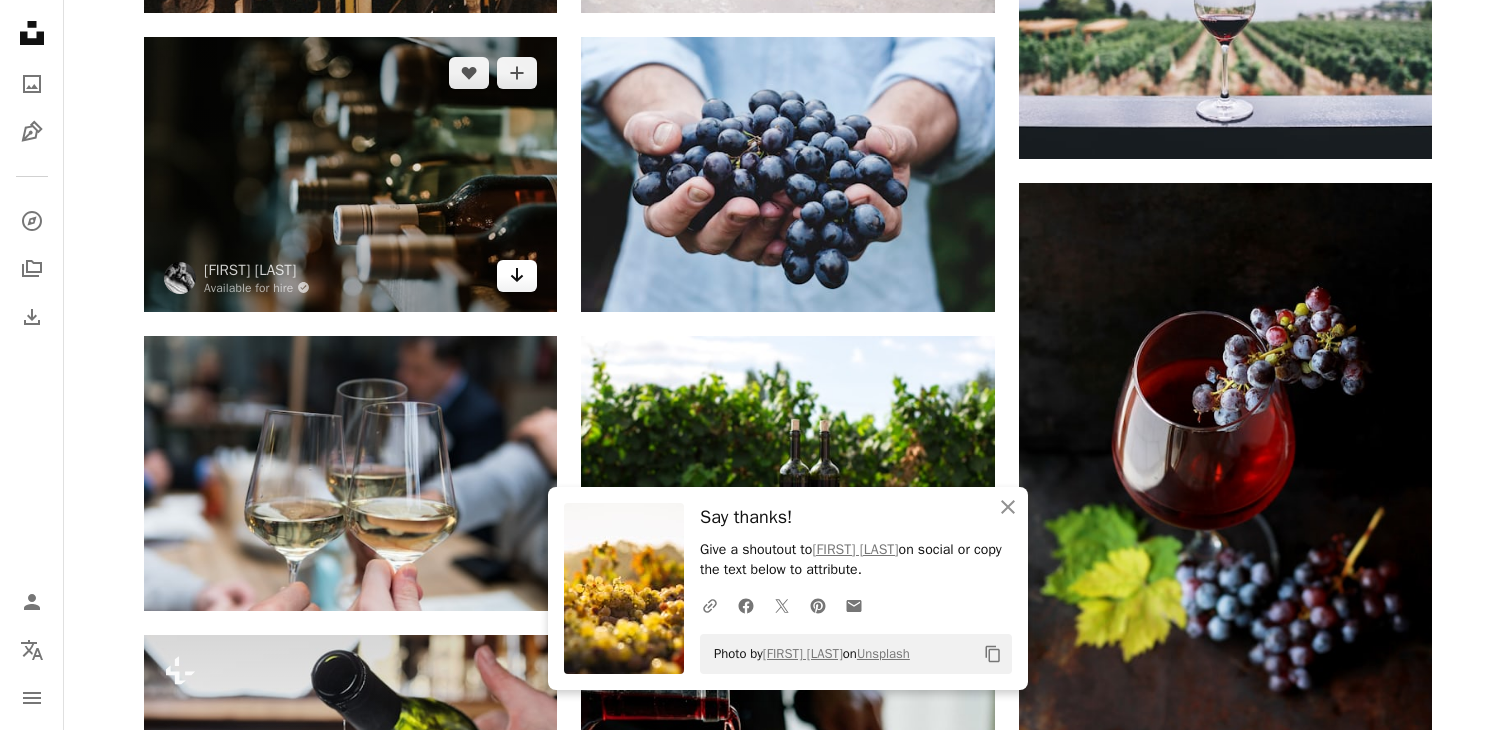click on "Arrow pointing down" at bounding box center (517, 276) 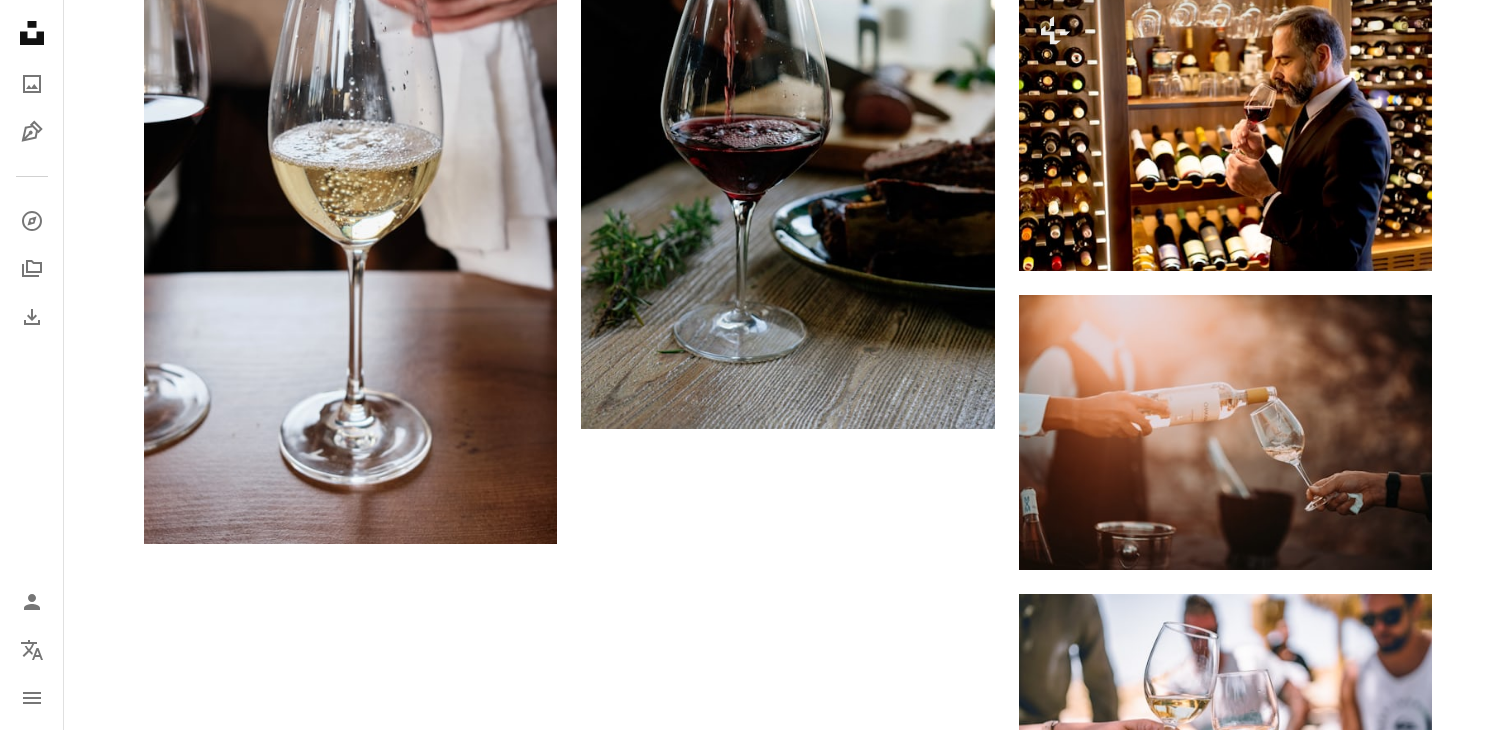 scroll, scrollTop: 2898, scrollLeft: 0, axis: vertical 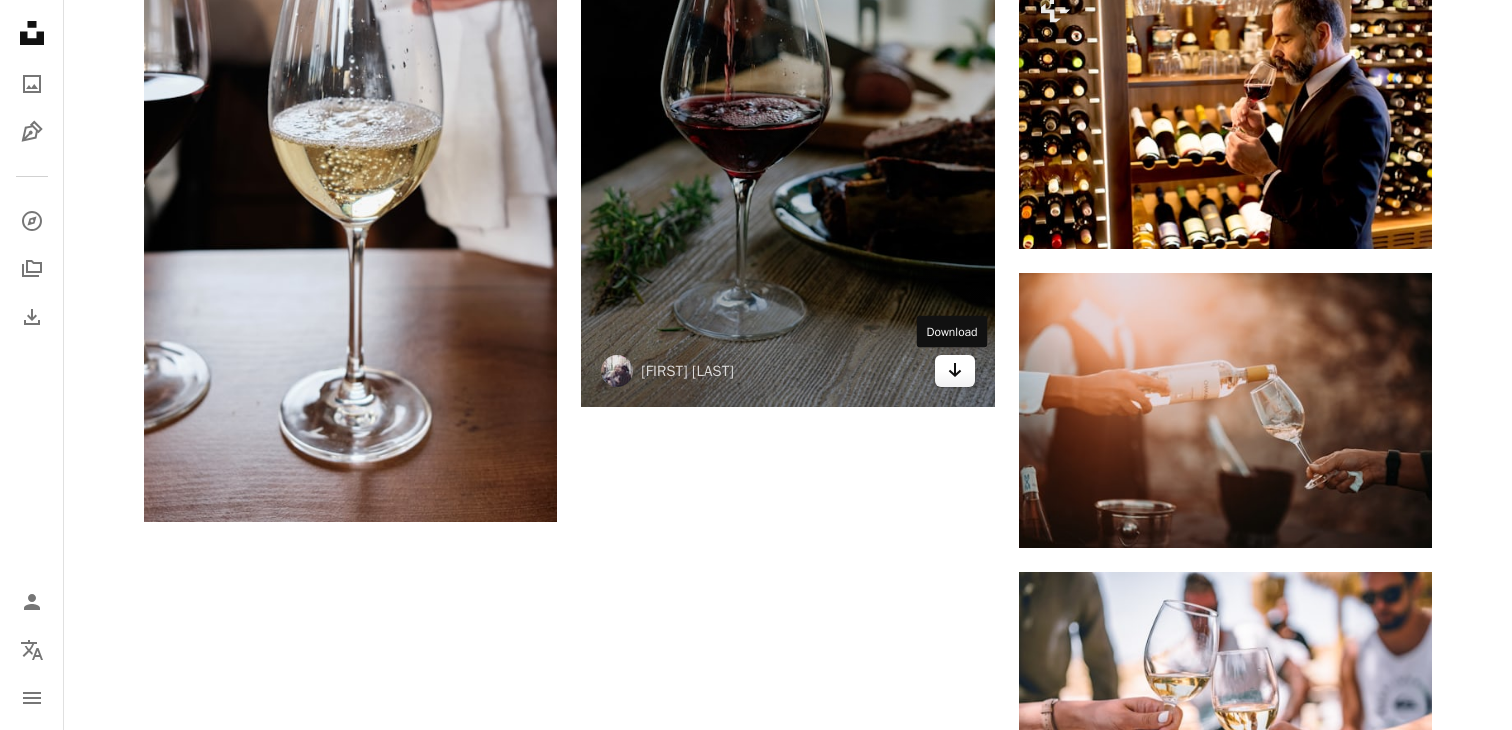 click on "Arrow pointing down" 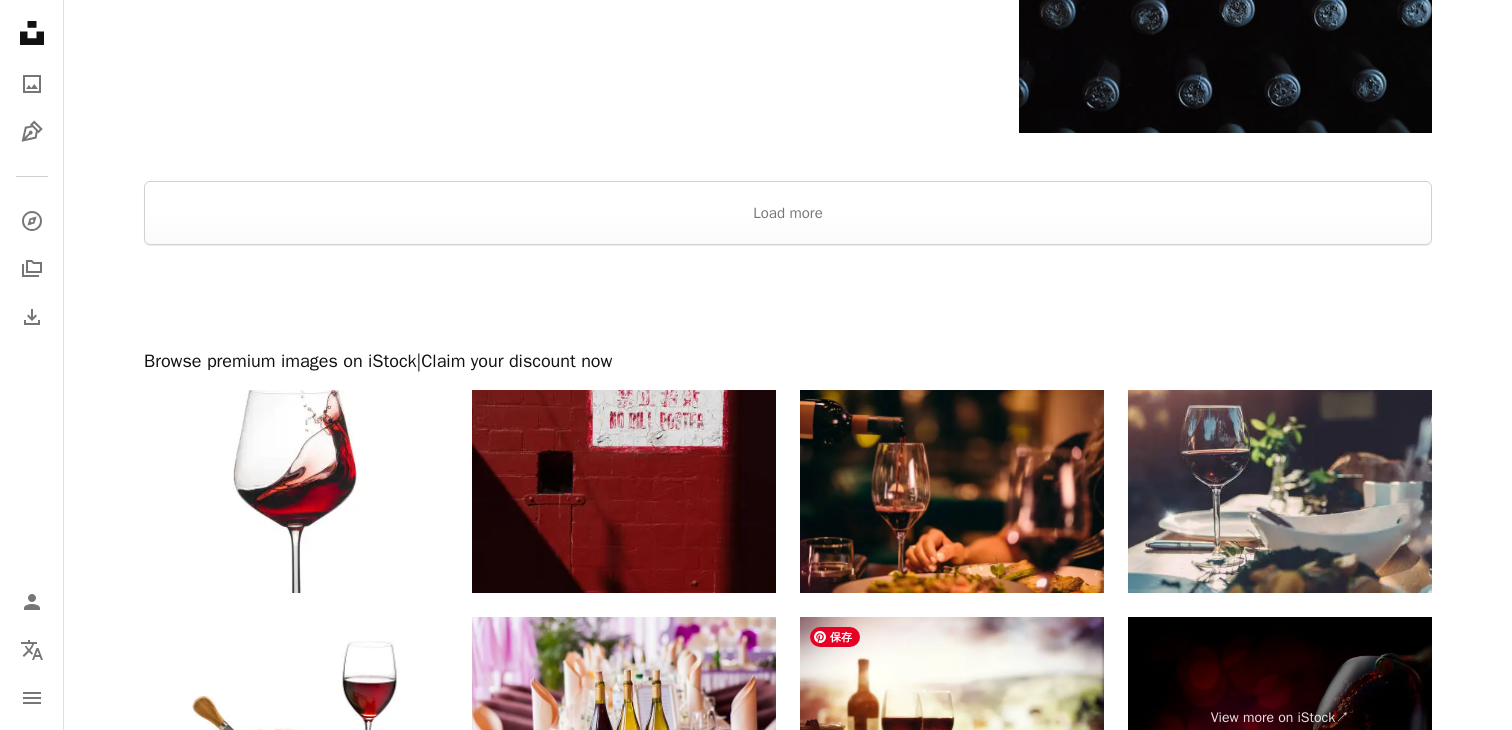scroll, scrollTop: 3740, scrollLeft: 0, axis: vertical 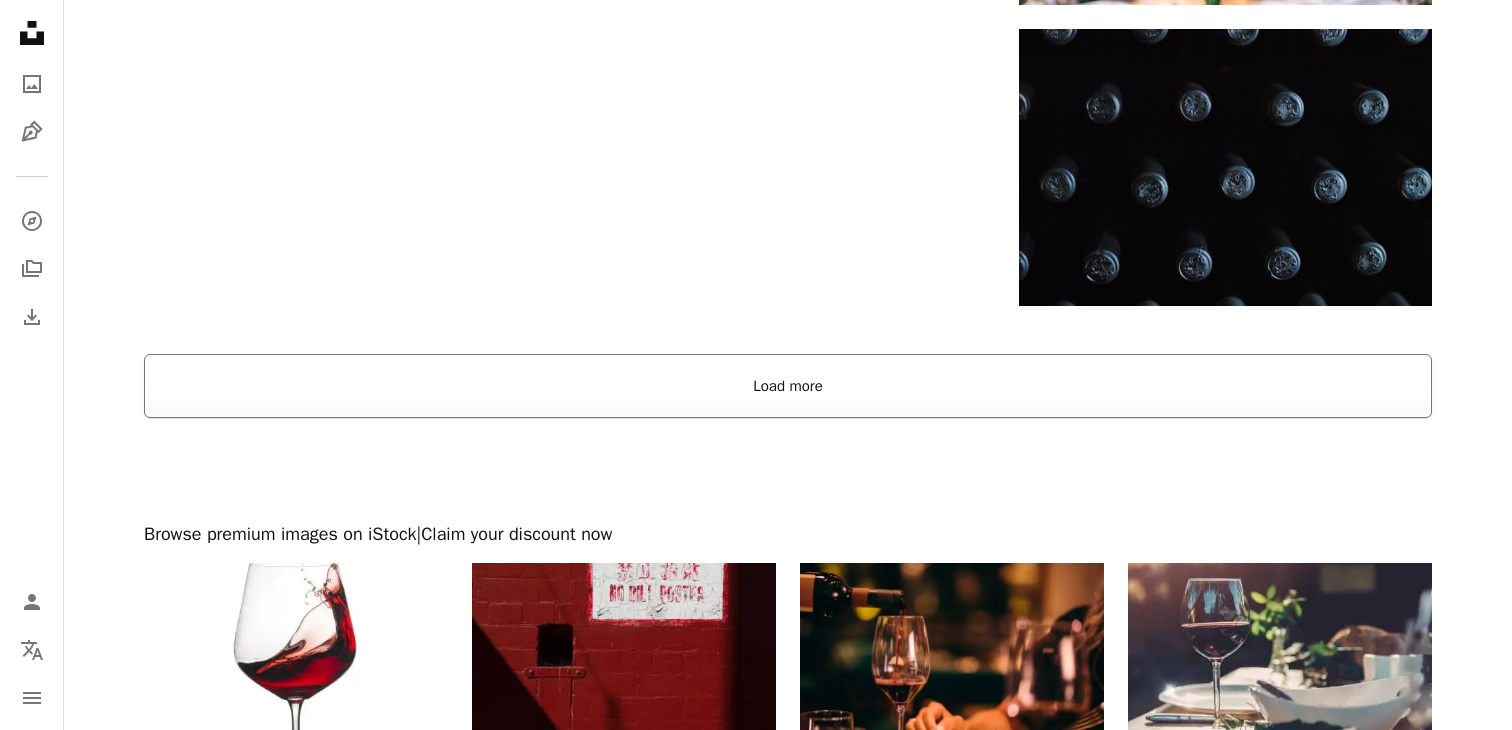 click on "Load more" at bounding box center [788, 386] 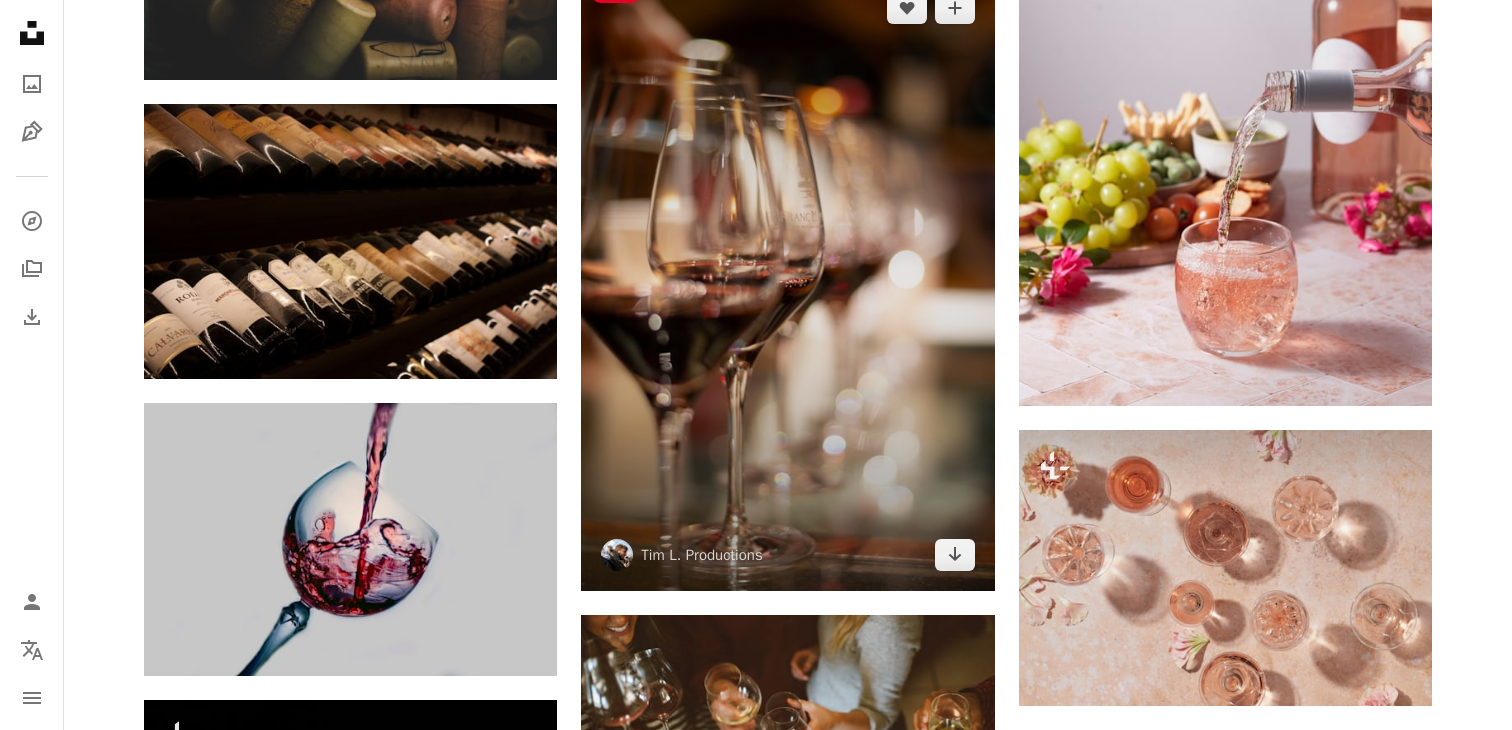 scroll, scrollTop: 10386, scrollLeft: 0, axis: vertical 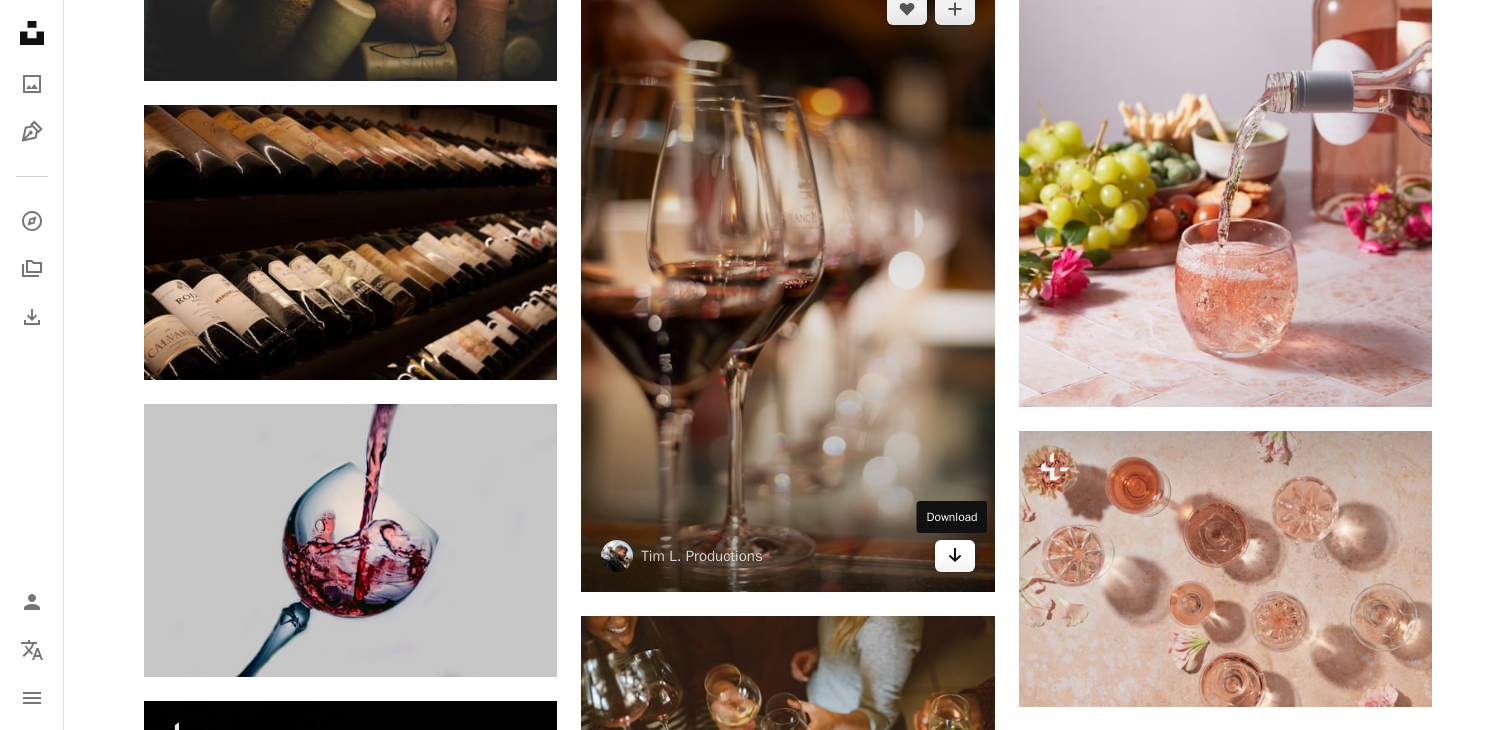 click on "Arrow pointing down" at bounding box center (955, 556) 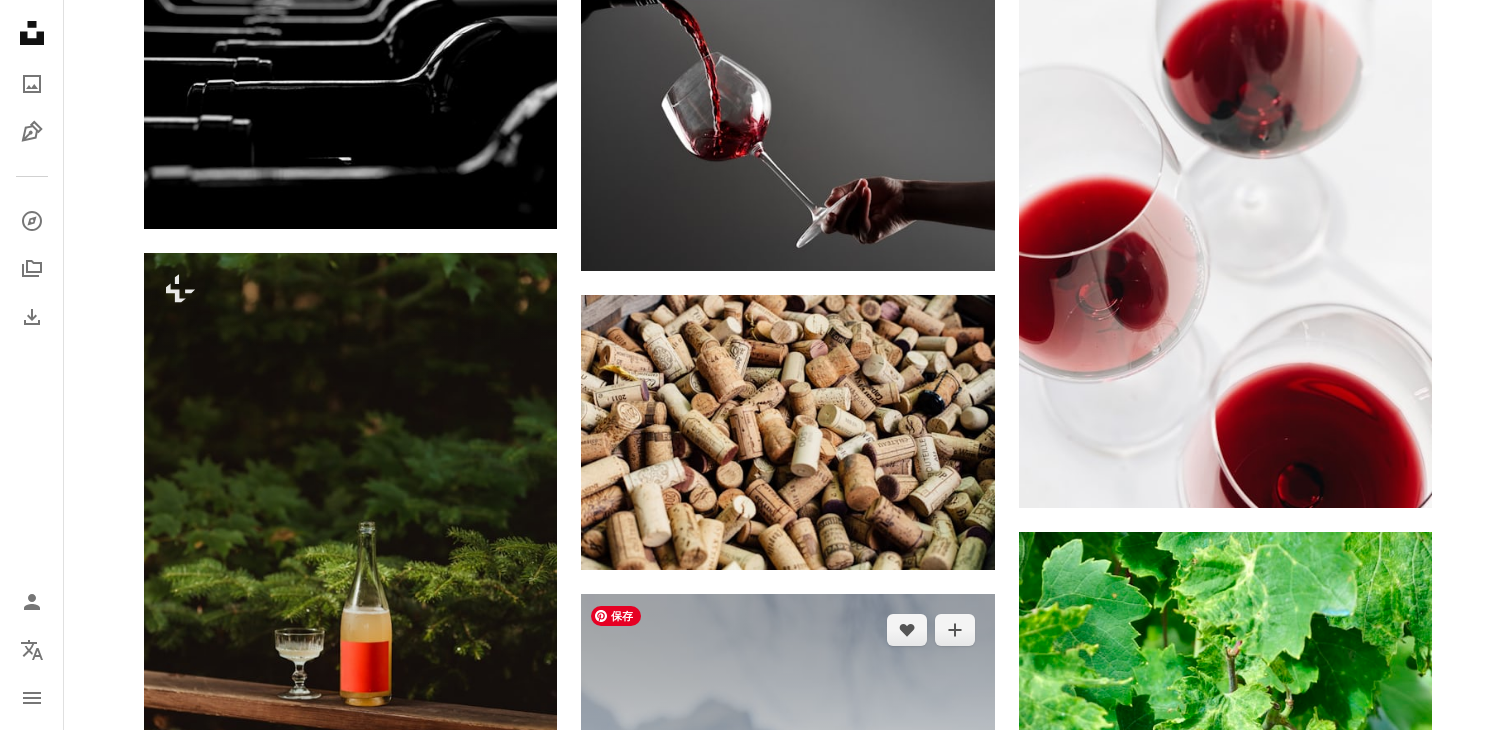 scroll, scrollTop: 17213, scrollLeft: 0, axis: vertical 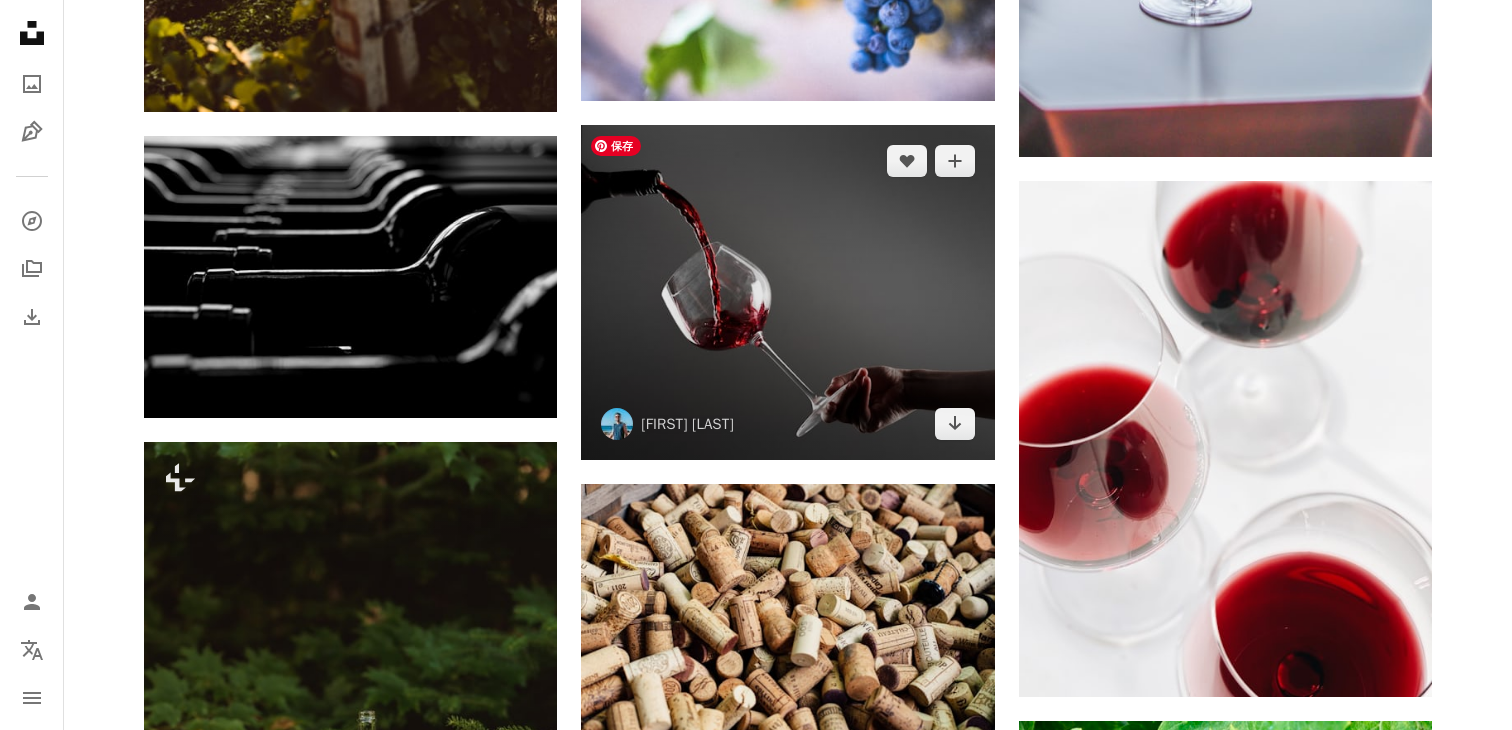 click at bounding box center [787, 293] 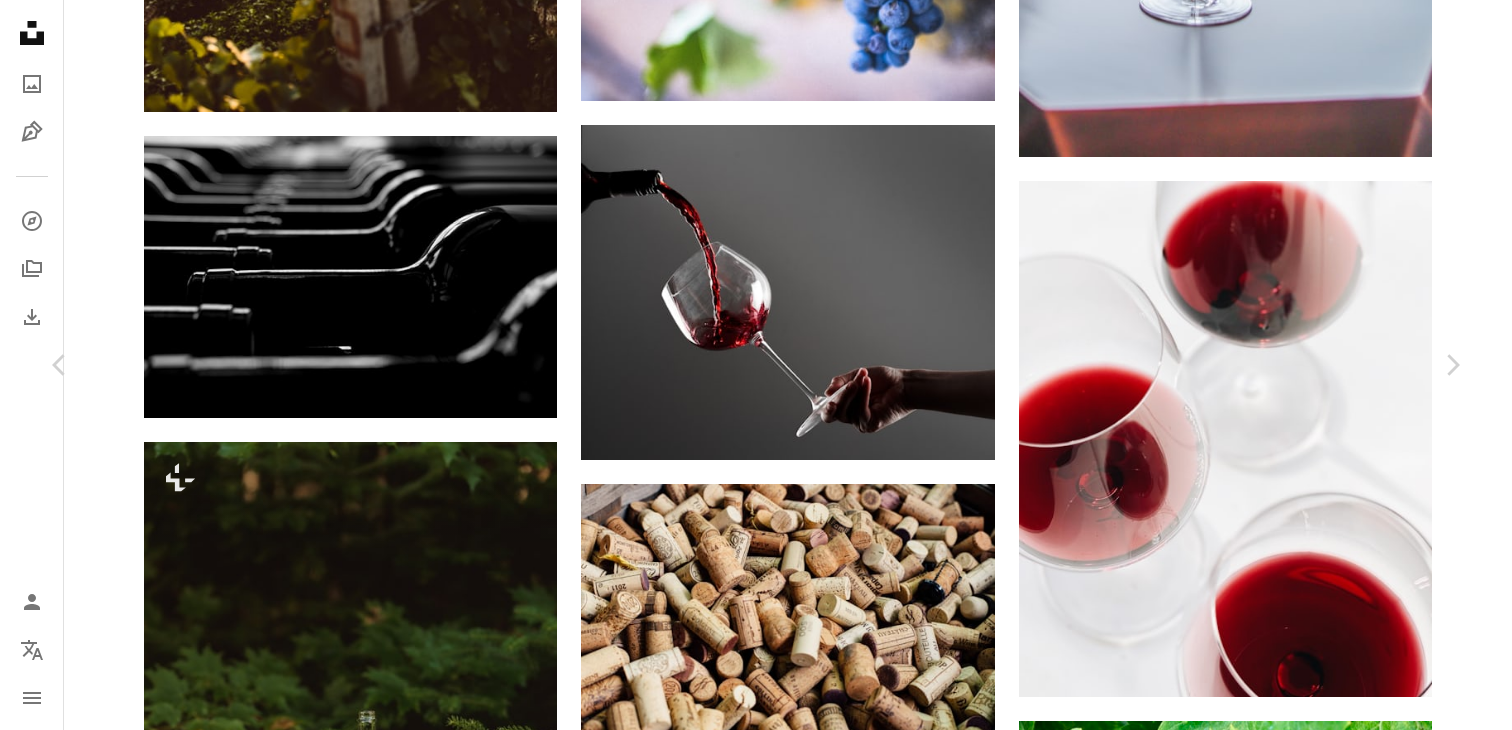 click on "An X shape Chevron leftChevron right [FIRST] [LAST] [FIRST]_[LAST] A heart A plus sign Download freeChevron down Zoom in Views 148,115 Downloads 2,095 A forward-right arrow Share Info icon Info More Actions Calendar outlined Published on November 29, 2021 Camera SONY, ILCE-7M3 Safety Free to use under the Unsplash License wine wine glass wine bottles human grey glass drink alcohol red wine beverage Free images Browse premium related images on iStock | Save 20% with code UNSPLASH20 View more on iStock ↗ Related images A heart A plus sign [FIRST] [LAST] Arrow pointing down Plus sign for Unsplash+ A heart A plus sign [FIRST] [LAST] For Unsplash+ A lock Download A heart A plus sign [FIRST] [LAST] Available for hire A checkmark inside of a circle Arrow pointing down A heart A plus sign [FIRST] [LAST] Arrow pointing down A heart A plus sign [FIRST] [LAST] Arrow pointing down A heart A plus sign [FIRST] [LAST] Arrow pointing down A heart A plus sign [FIRST] [LAST] Arrow pointing down A heart A plus sign Apolo Photographer Available for hire A checkmark inside of a circle A heart" at bounding box center [756, 4510] 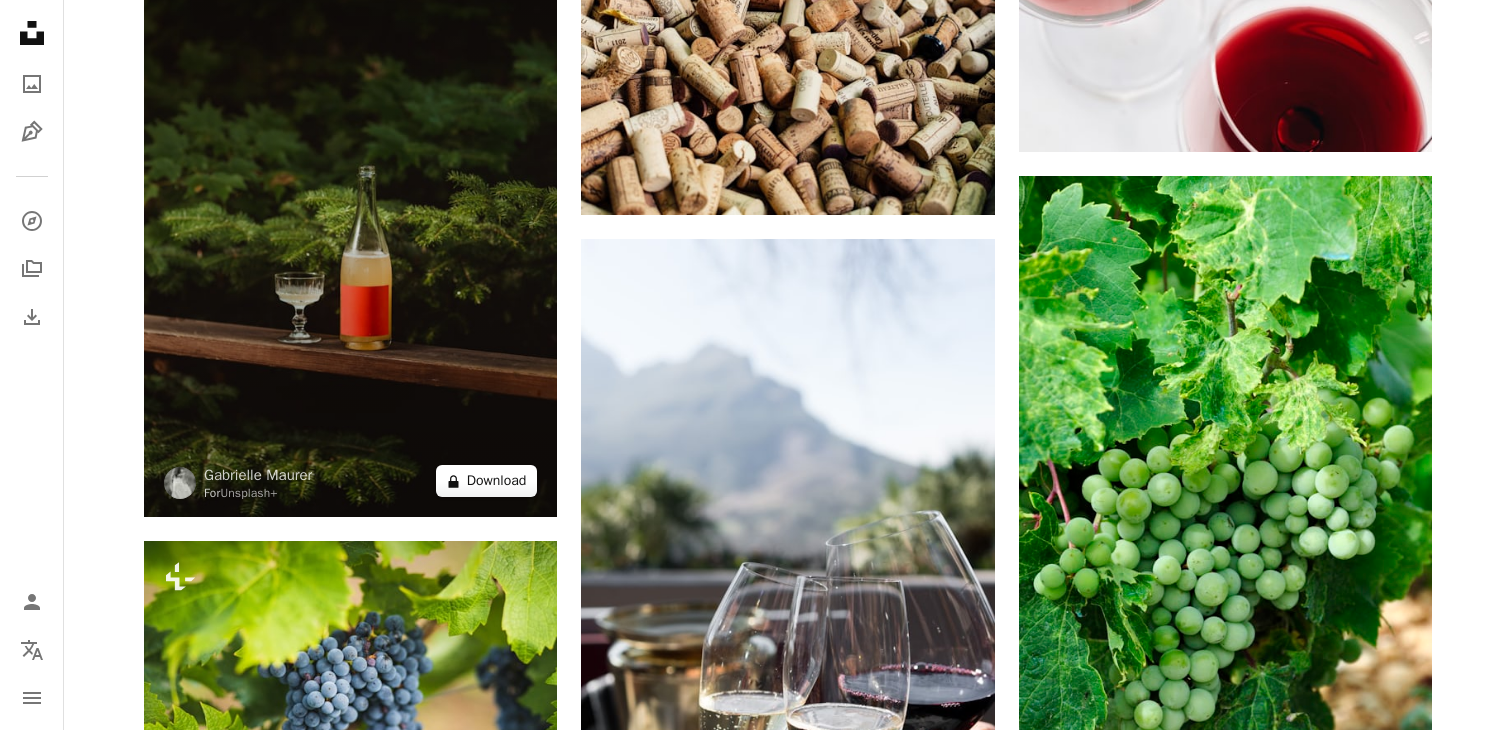 scroll, scrollTop: 17746, scrollLeft: 0, axis: vertical 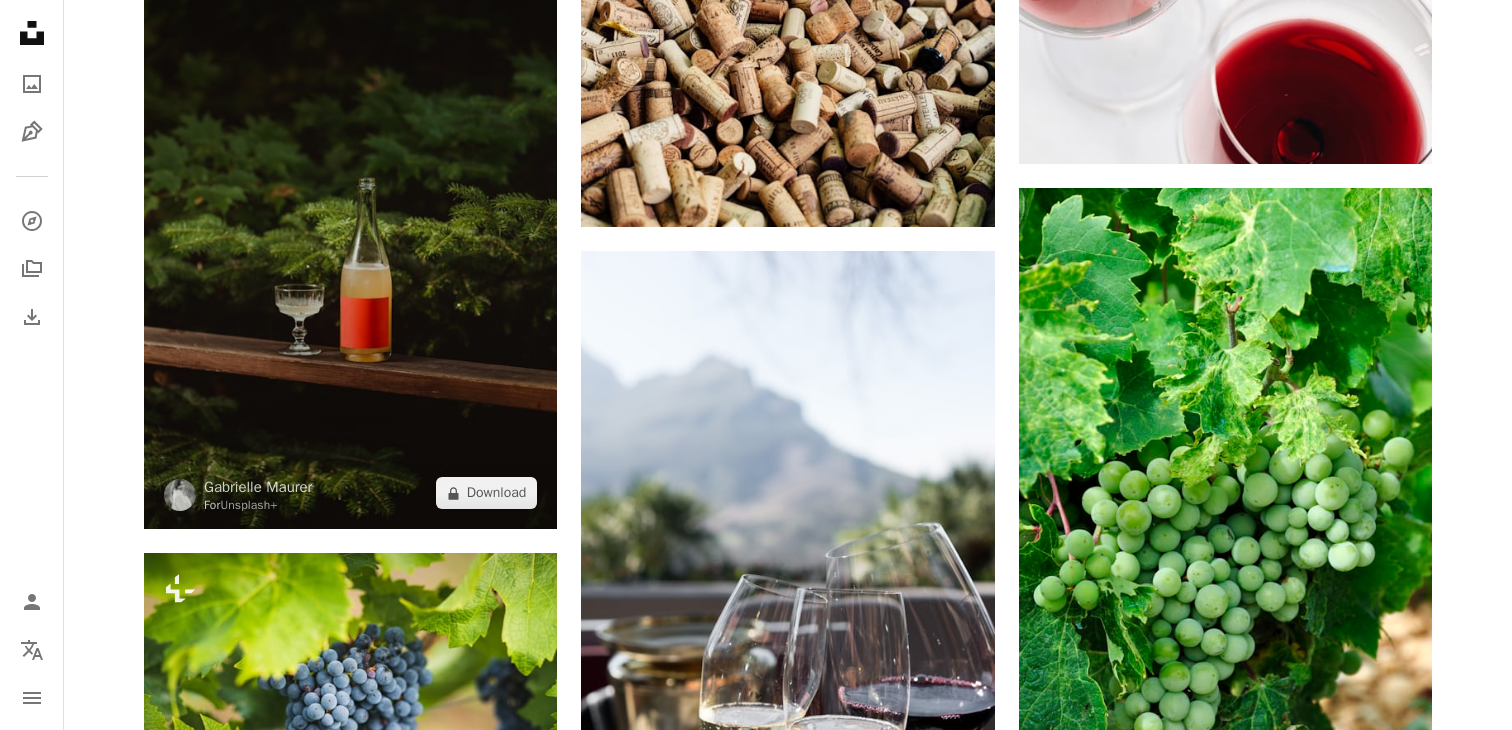 click at bounding box center [350, 219] 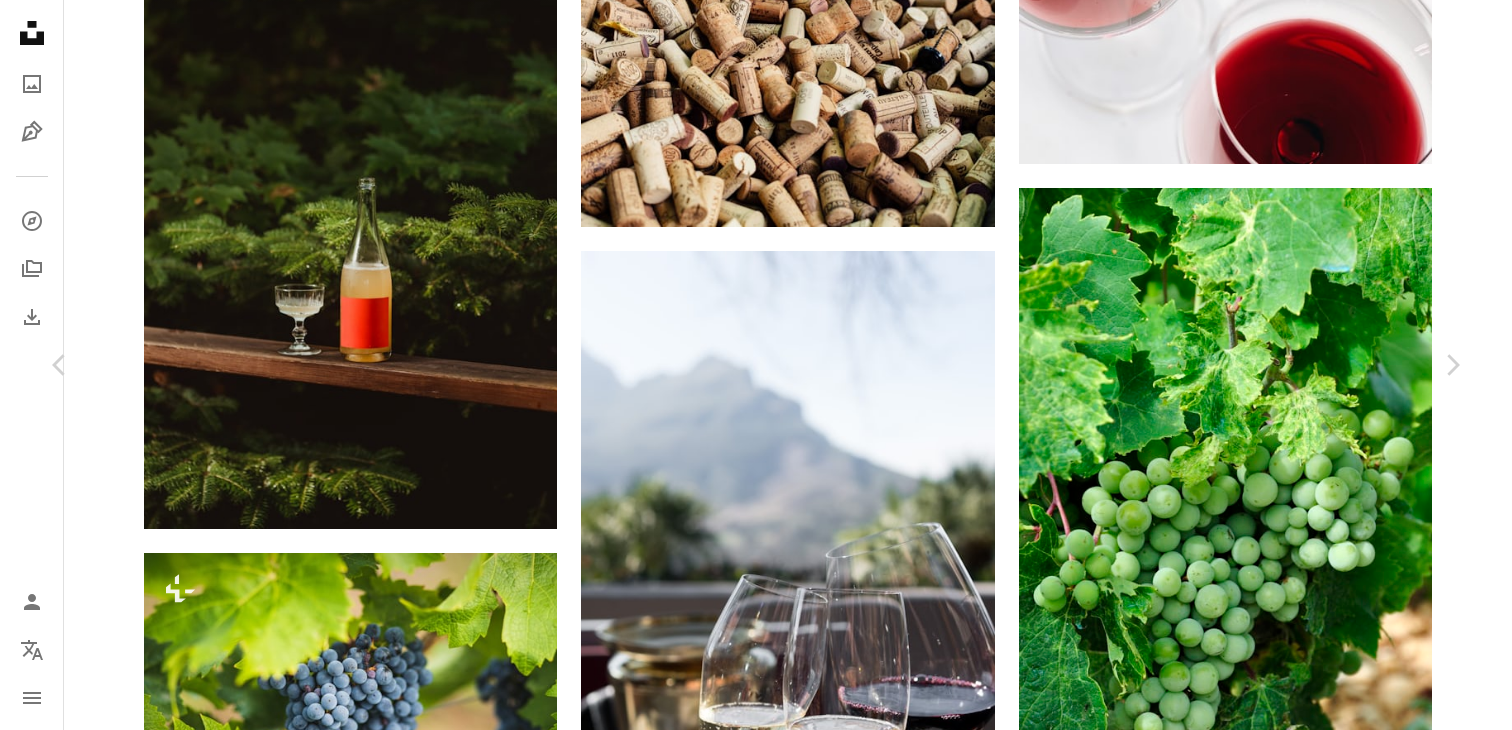 click on "An X shape Chevron leftChevron right [FIRST] [LAST] For Unsplash+ A heart A plus sign A lock Download Zoom in A forward-right arrow Share More Actions A map marker [CITY], [COUNTRY] Calendar outlined Published on August 2, 2023 Safety Licensed under the Unsplash+ License wallpaper food wine mockup drink bottle food and drink beverage mock up cider copy space wine bottle mockup canada quebec Free images Related images Plus sign for Unsplash+ A heart A plus sign Getty Images For Unsplash+ A lock Download Plus sign for Unsplash+ A heart A plus sign [FIRST] [LAST] For Unsplash+ A lock Download Plus sign for Unsplash+ A heart A plus sign Getty Images For Unsplash+ A lock Download Plus sign for Unsplash+ A heart A plus sign [FIRST] [LAST] For Unsplash+ A lock Download Plus sign for Unsplash+ A heart A plus sign Getty Images For Unsplash+ A lock Download Plus sign for Unsplash+ A heart A plus sign [FIRST] [LAST] For Unsplash+ A lock Download Plus sign for Unsplash+ A heart A plus sign For Unsplash+" at bounding box center [756, 3977] 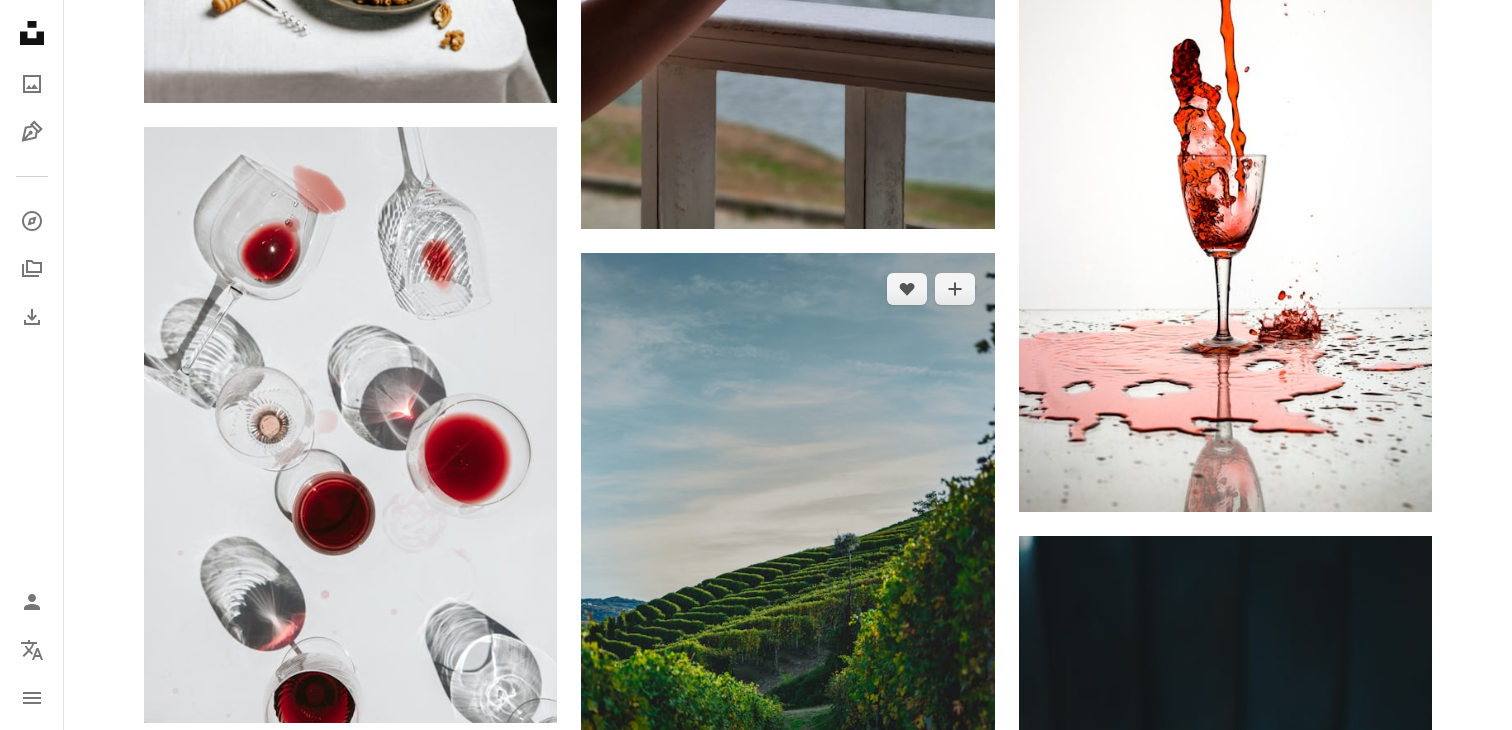 scroll, scrollTop: 32694, scrollLeft: 0, axis: vertical 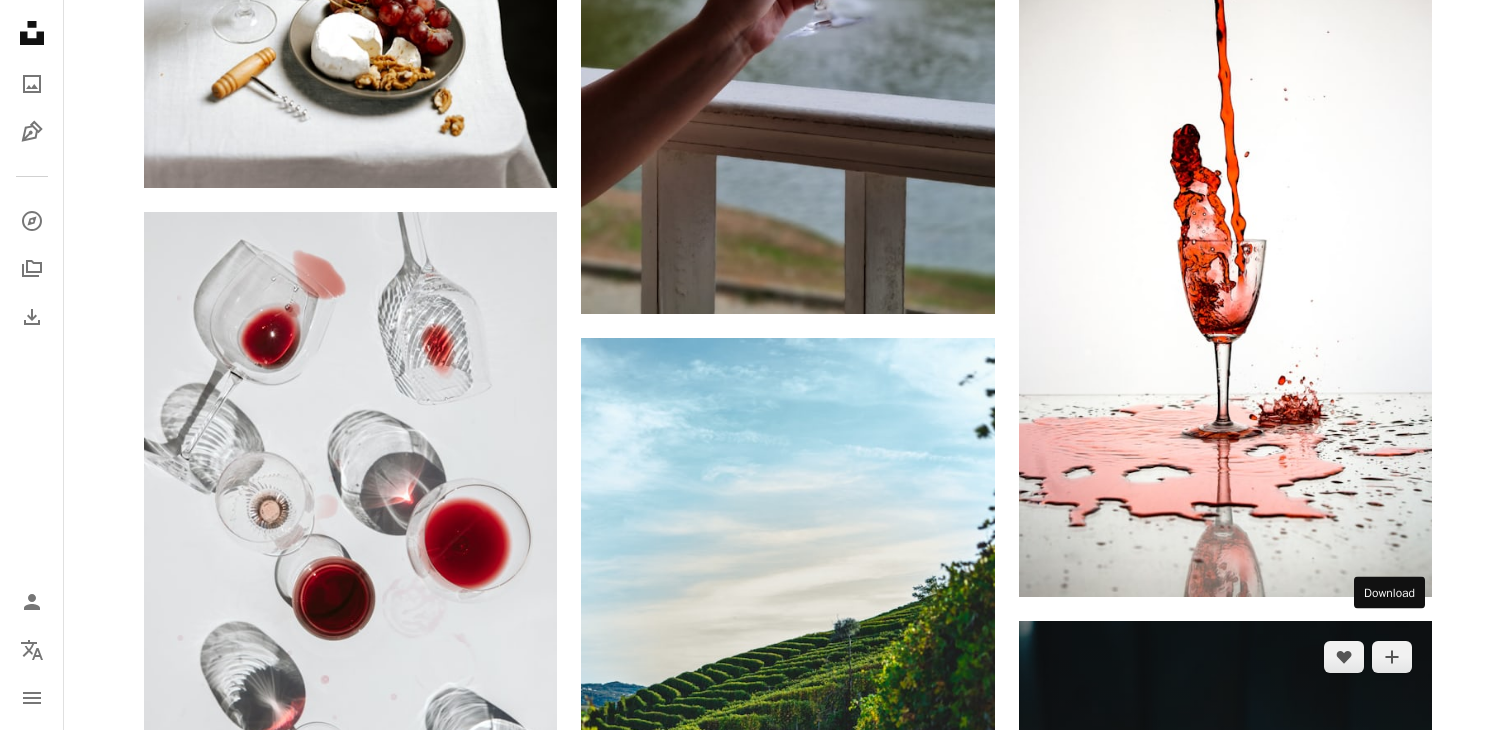 click on "Arrow pointing down" 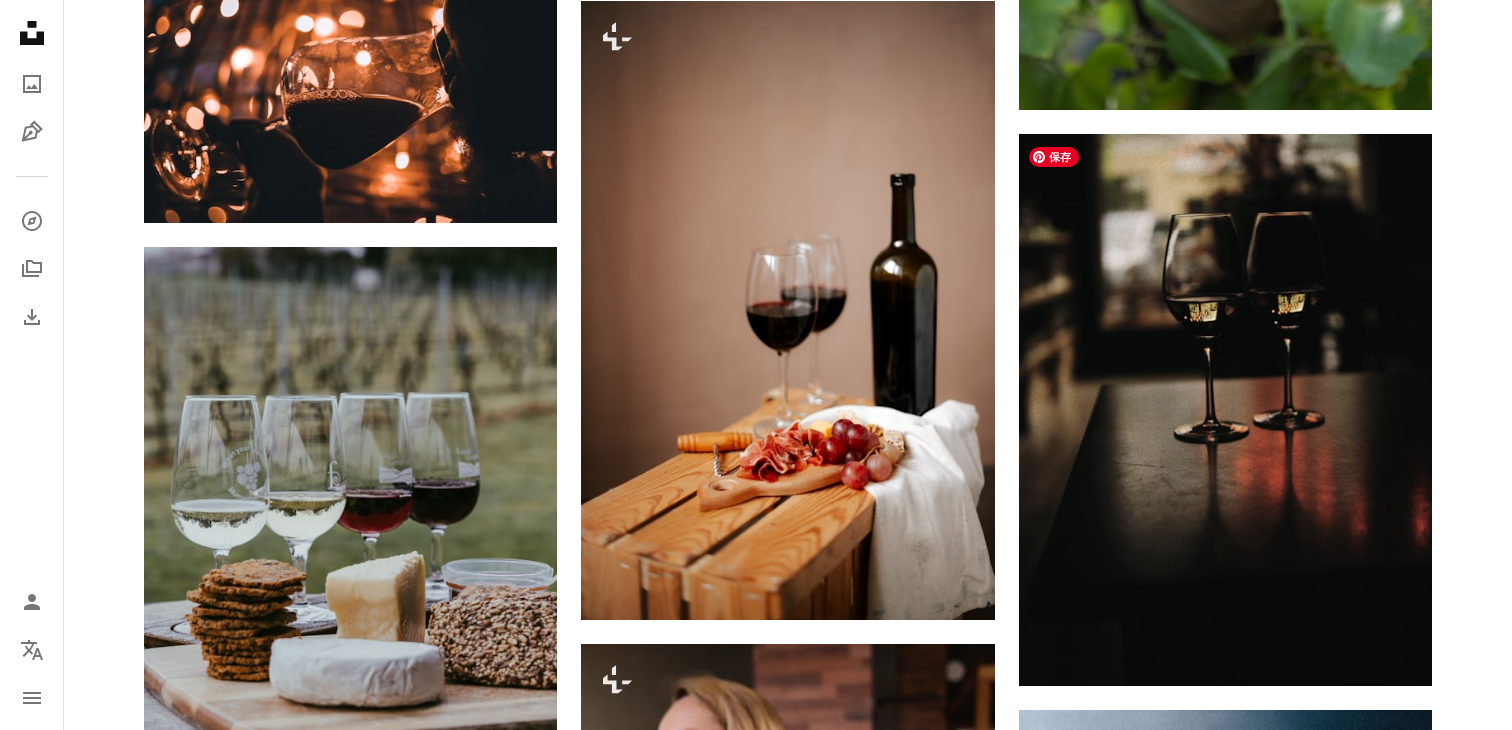 scroll, scrollTop: 34978, scrollLeft: 0, axis: vertical 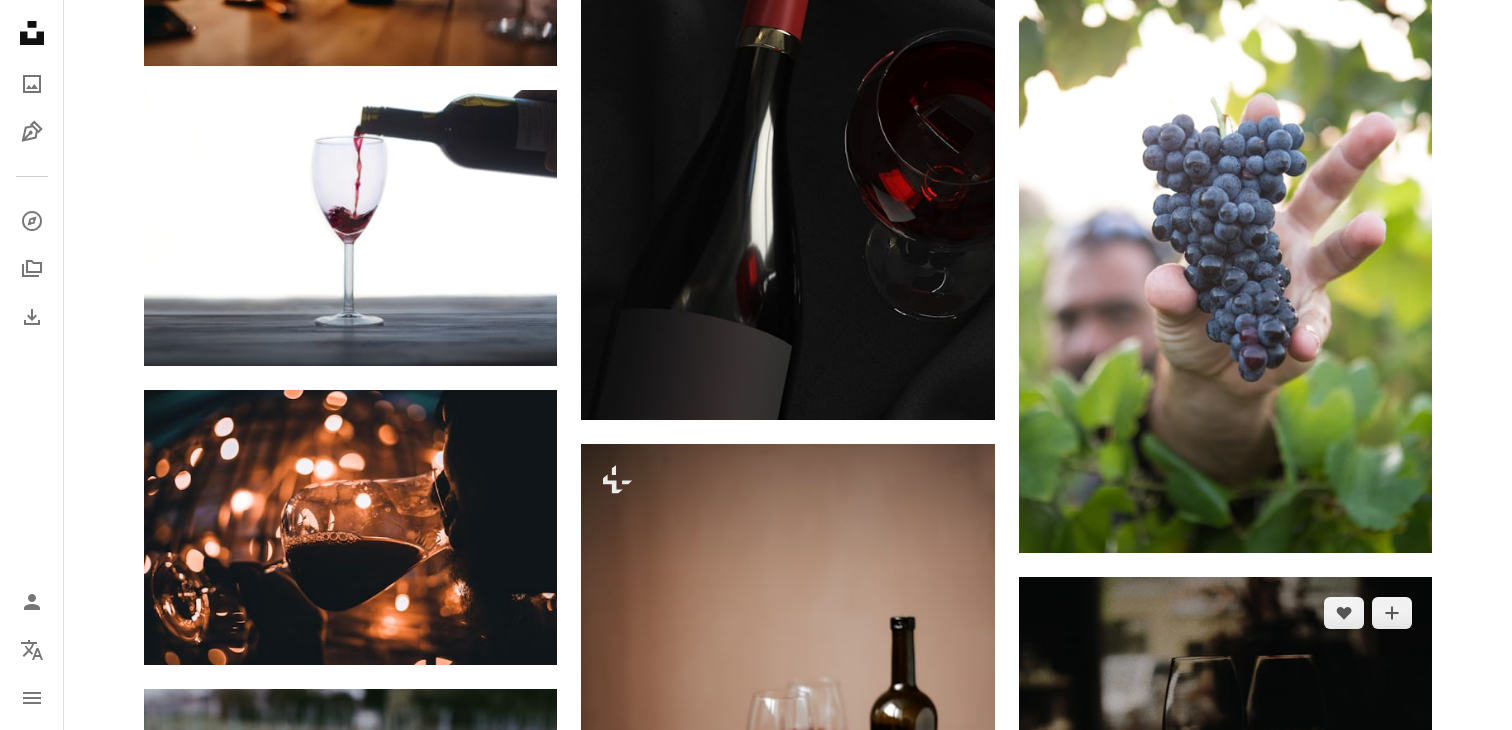 click on "Arrow pointing down" 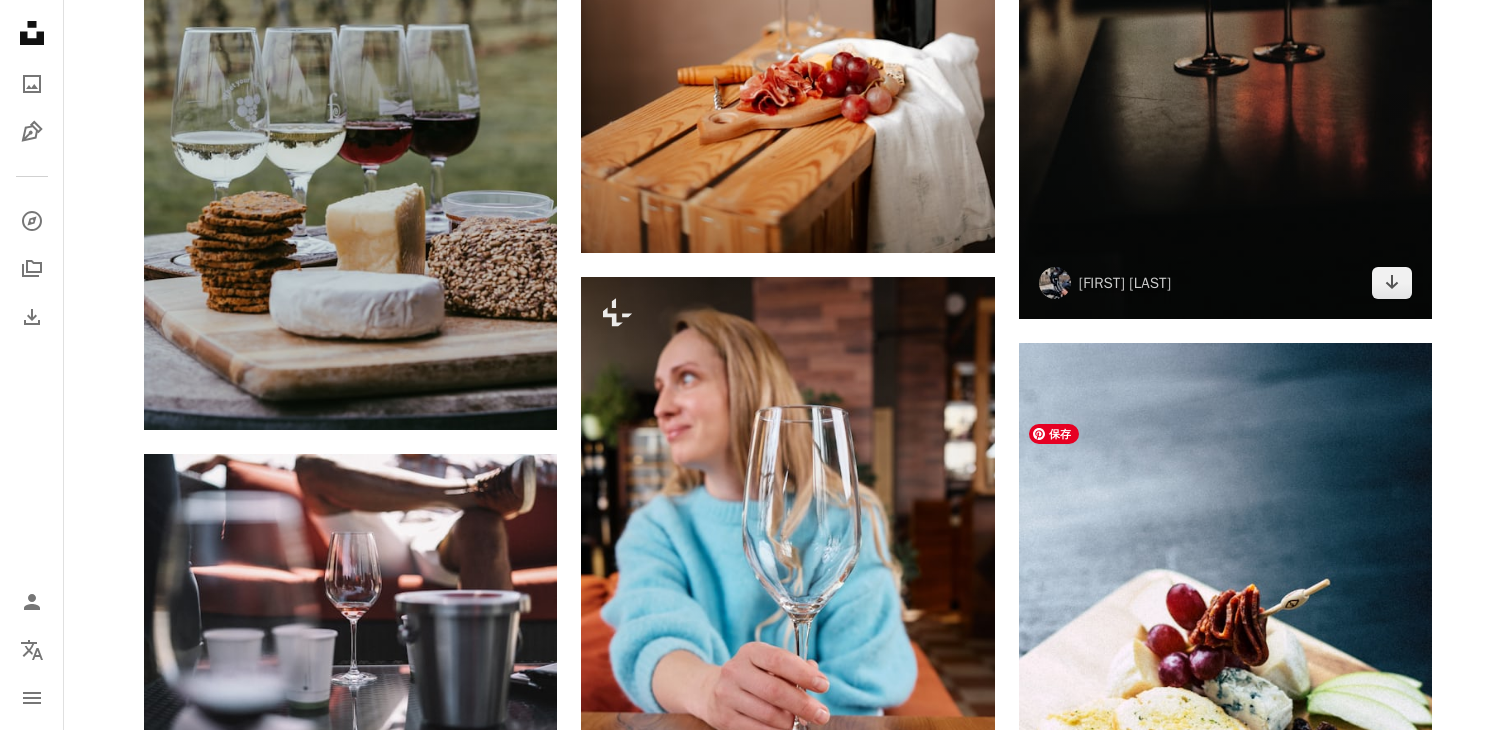 scroll, scrollTop: 35798, scrollLeft: 0, axis: vertical 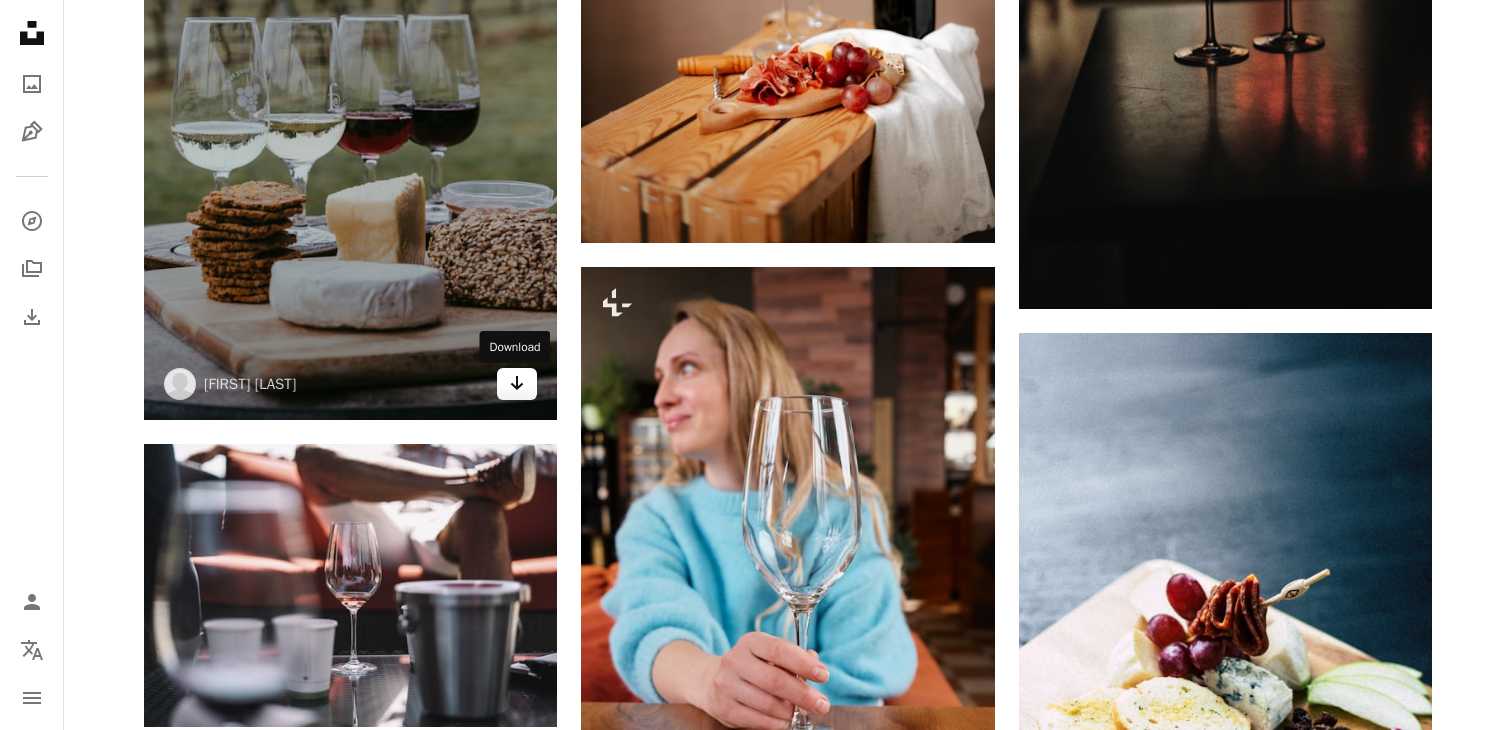 click on "Arrow pointing down" at bounding box center [517, 384] 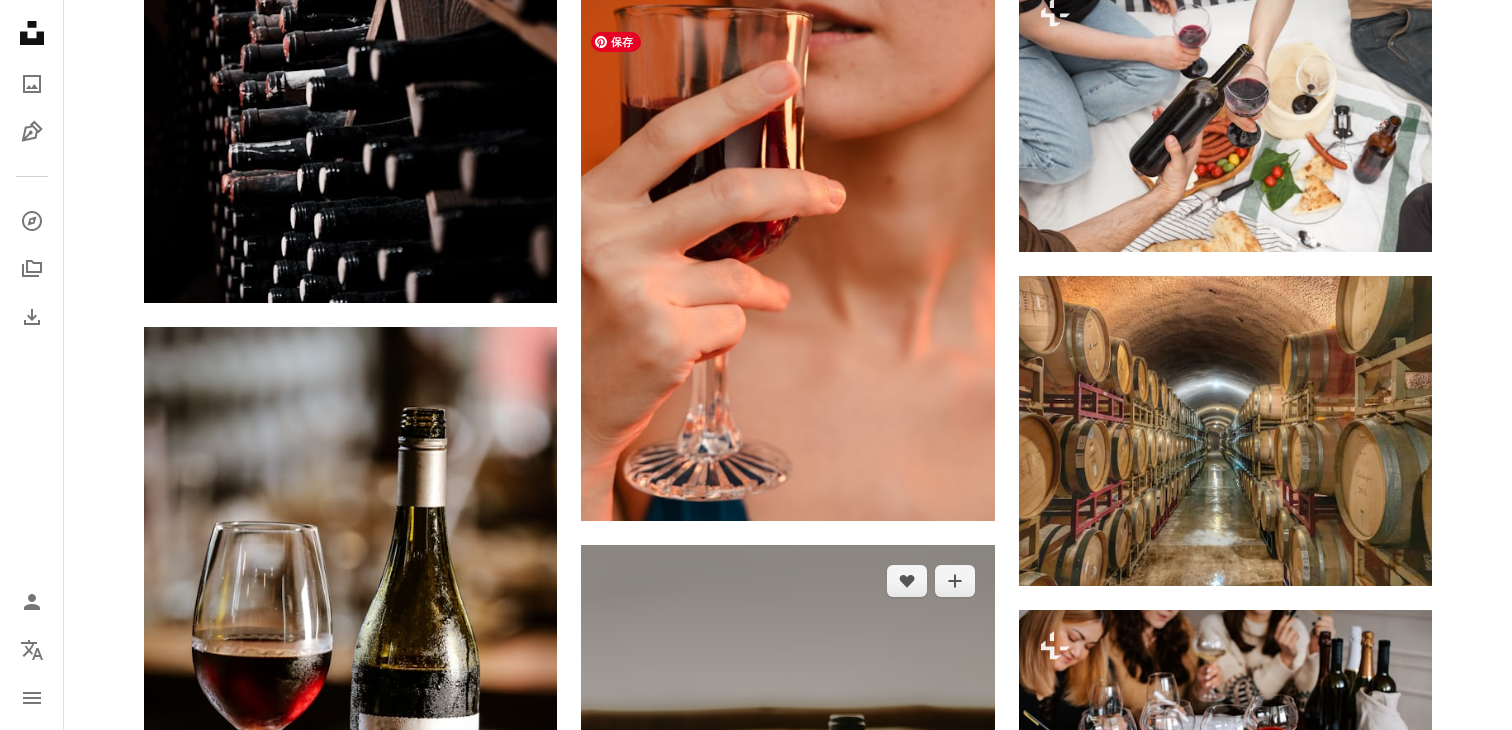 scroll, scrollTop: 38097, scrollLeft: 0, axis: vertical 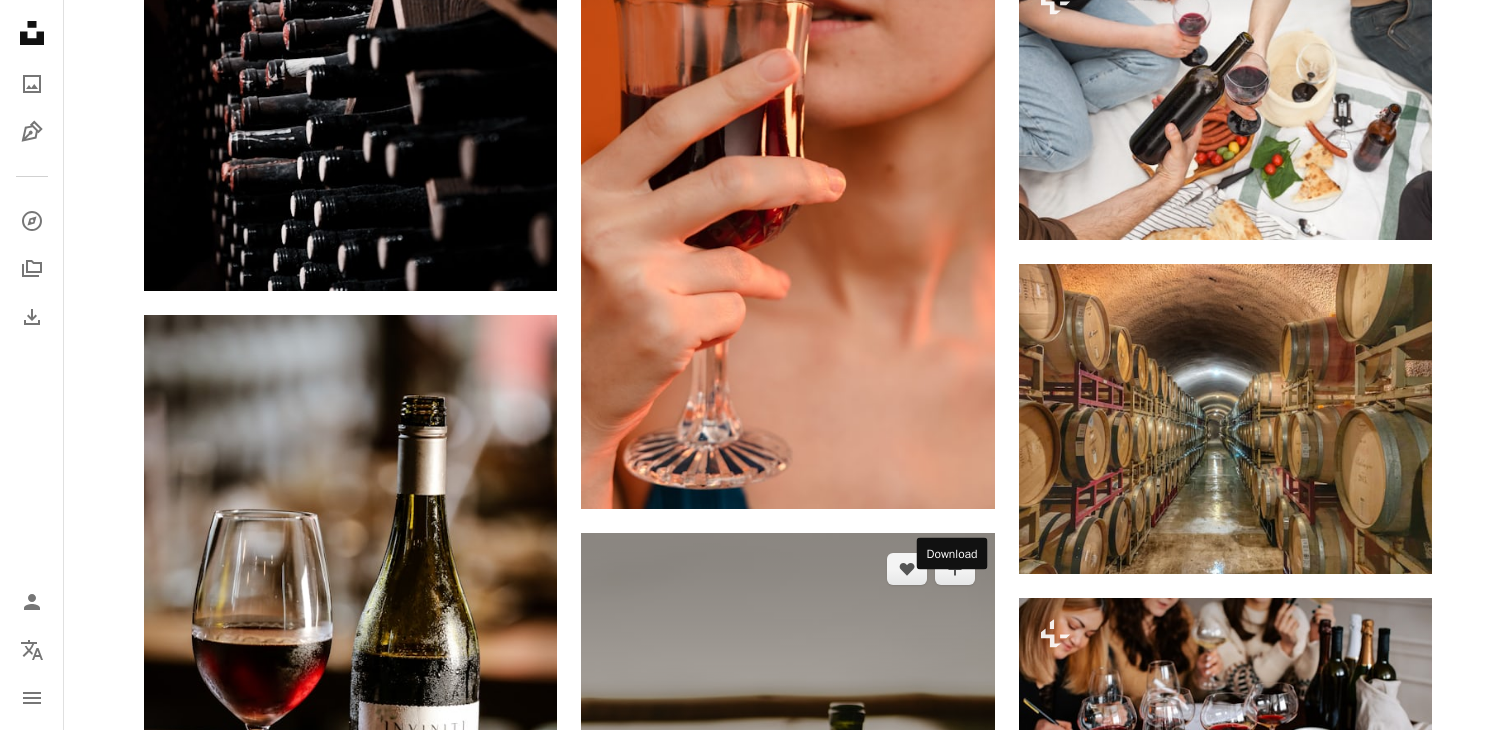 click on "Arrow pointing down" at bounding box center (955, 1117) 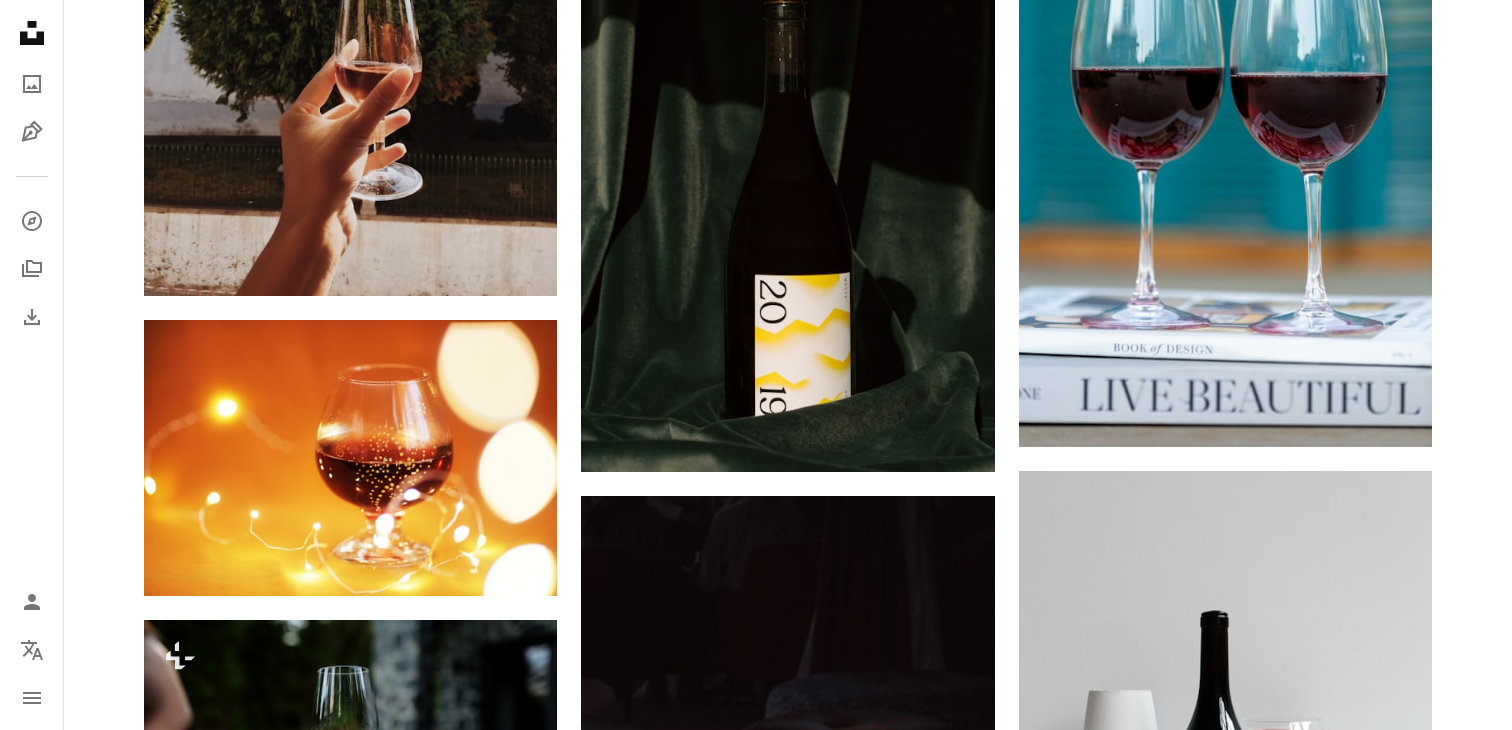 scroll, scrollTop: 52123, scrollLeft: 0, axis: vertical 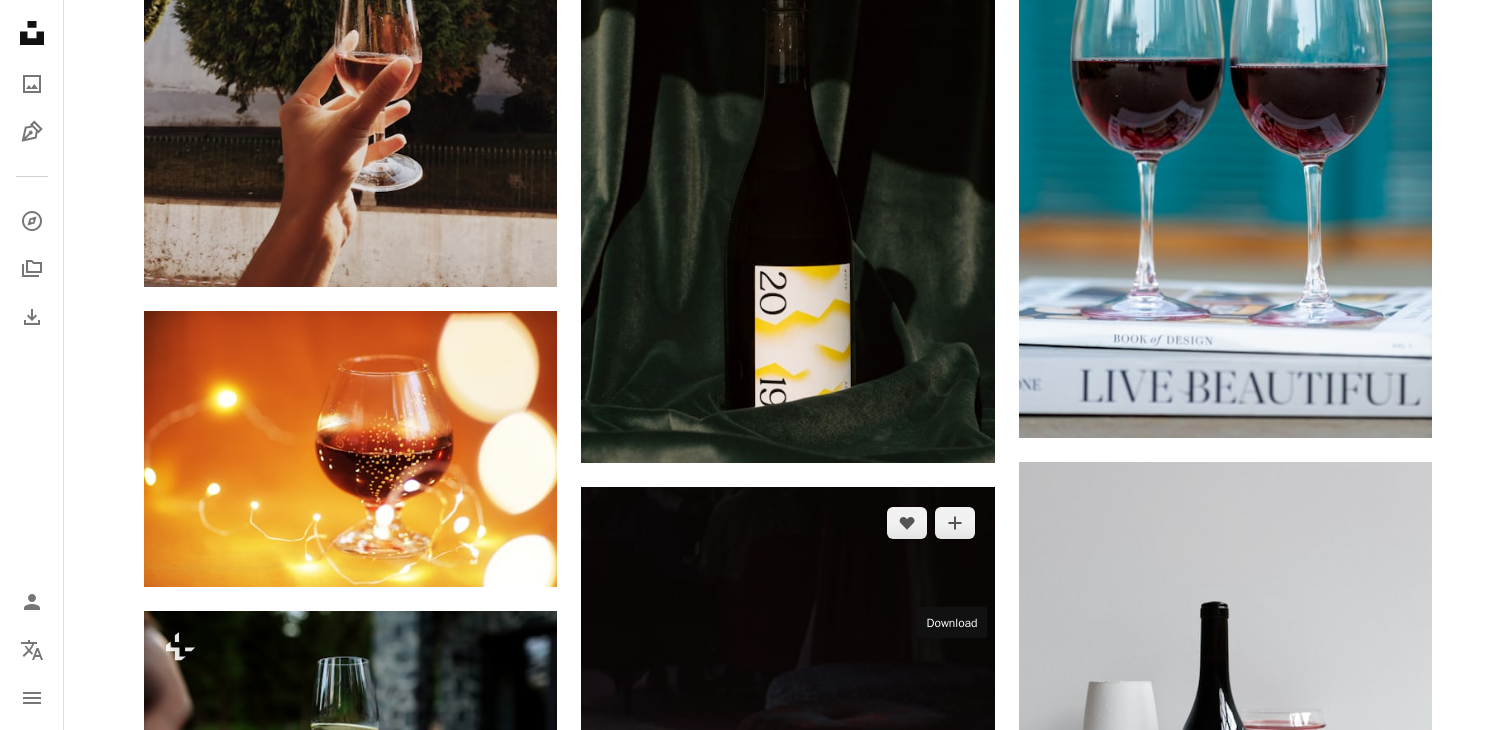 click on "Arrow pointing down" at bounding box center (955, 1185) 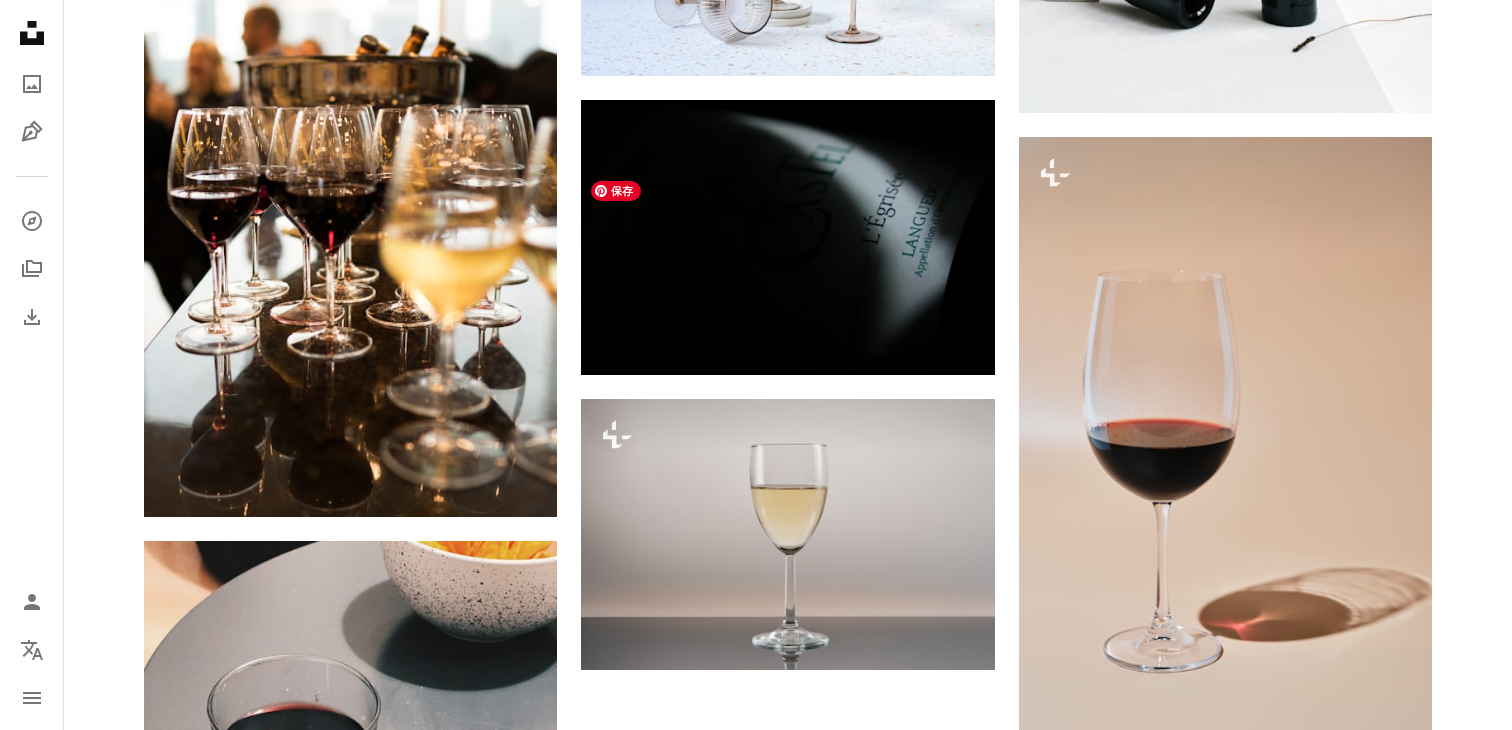 scroll, scrollTop: 55986, scrollLeft: 0, axis: vertical 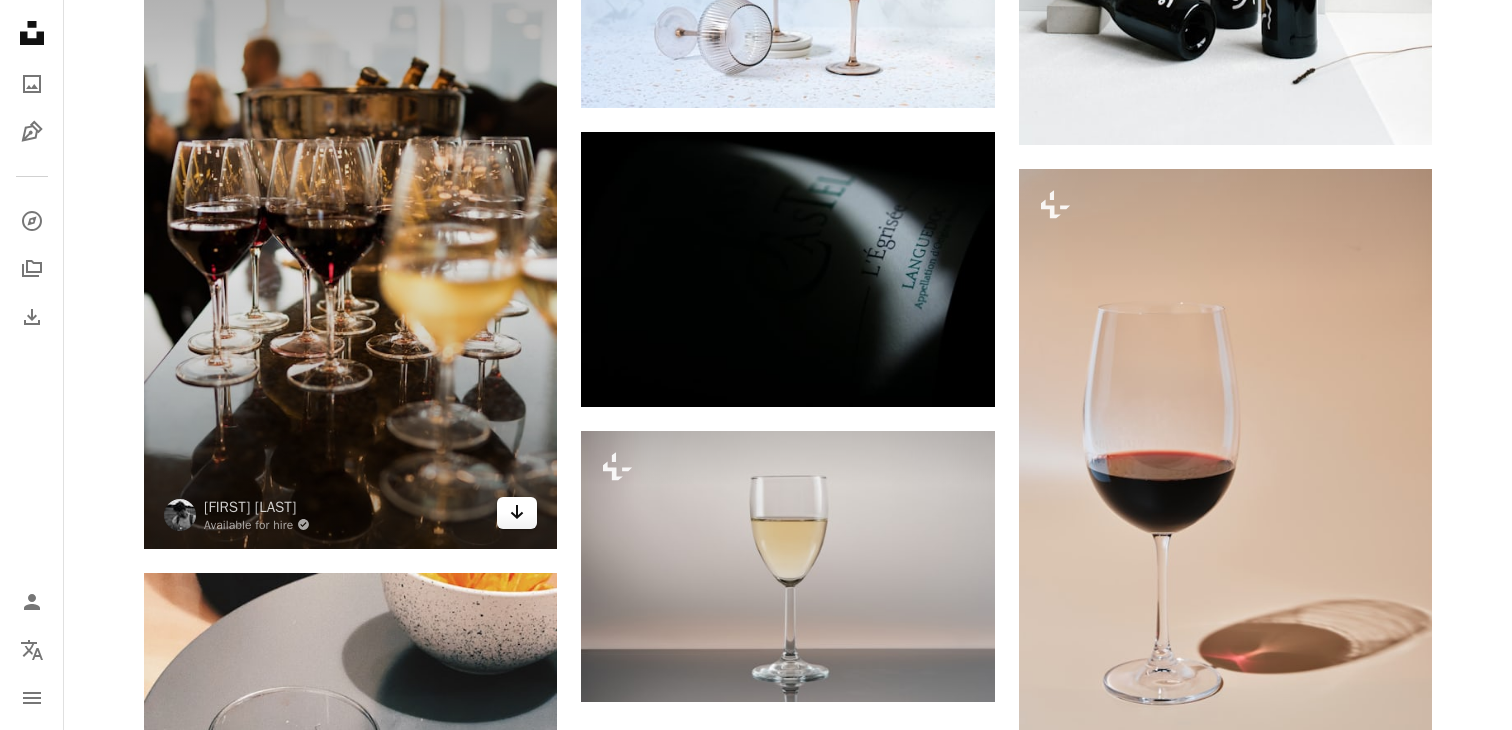 click on "Arrow pointing down" at bounding box center [517, 513] 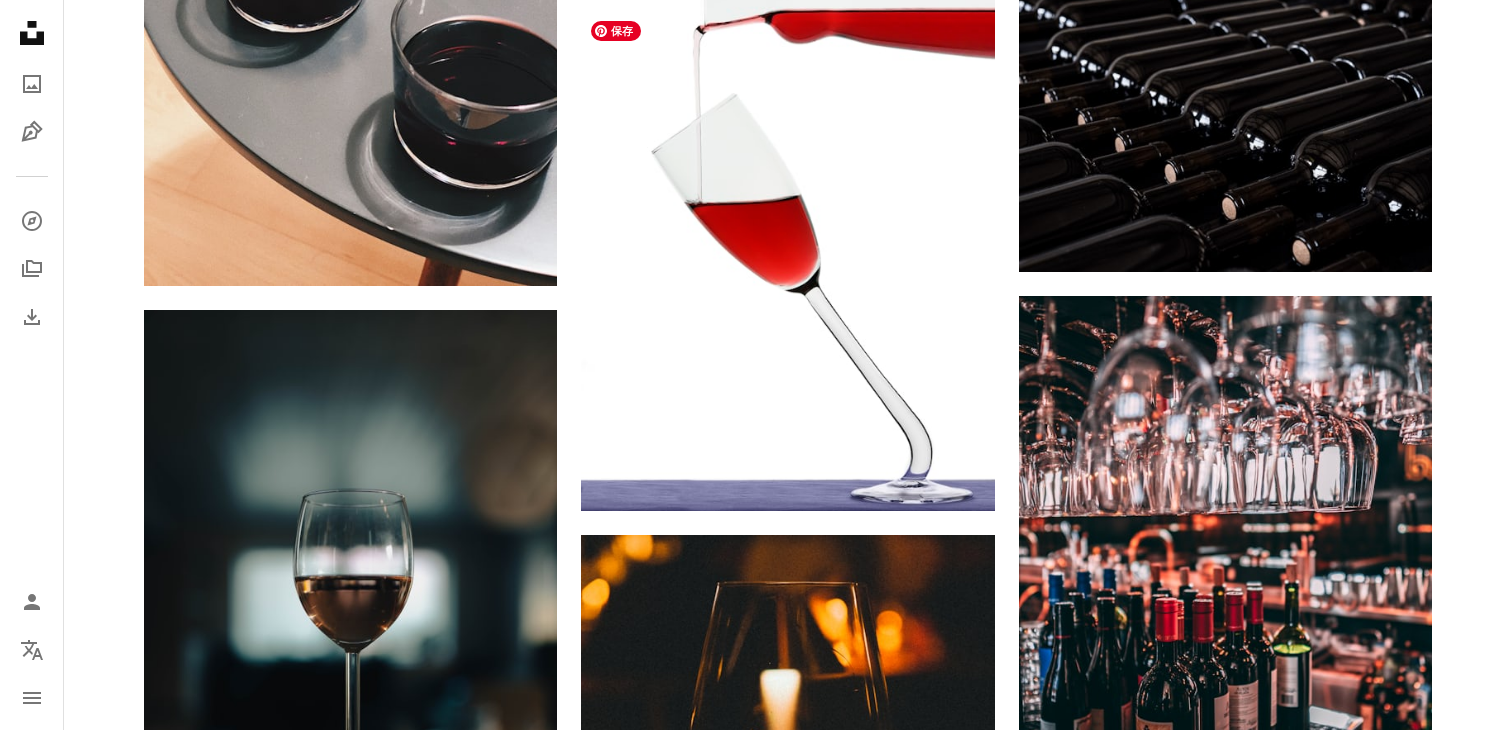 scroll, scrollTop: 56828, scrollLeft: 0, axis: vertical 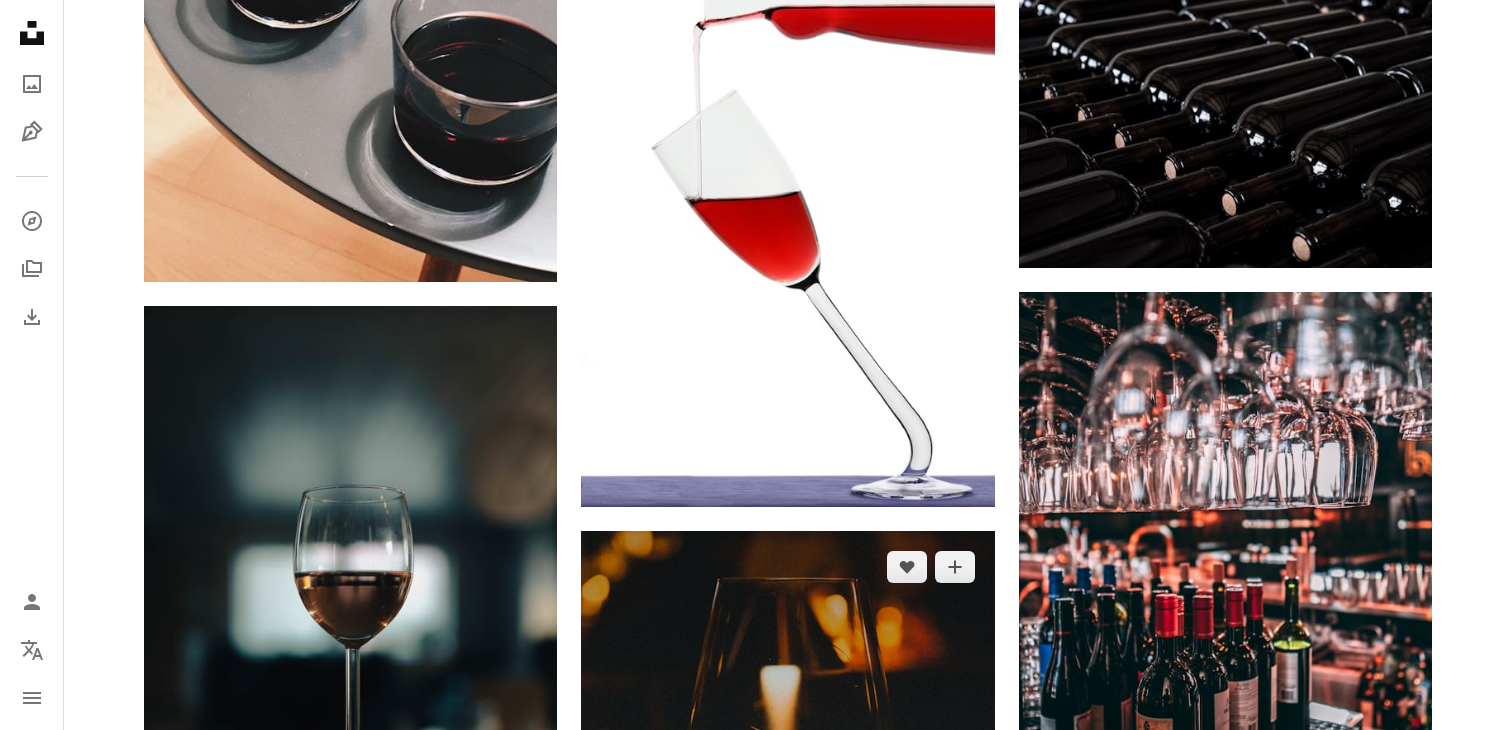 click on "Arrow pointing down" at bounding box center [955, 1114] 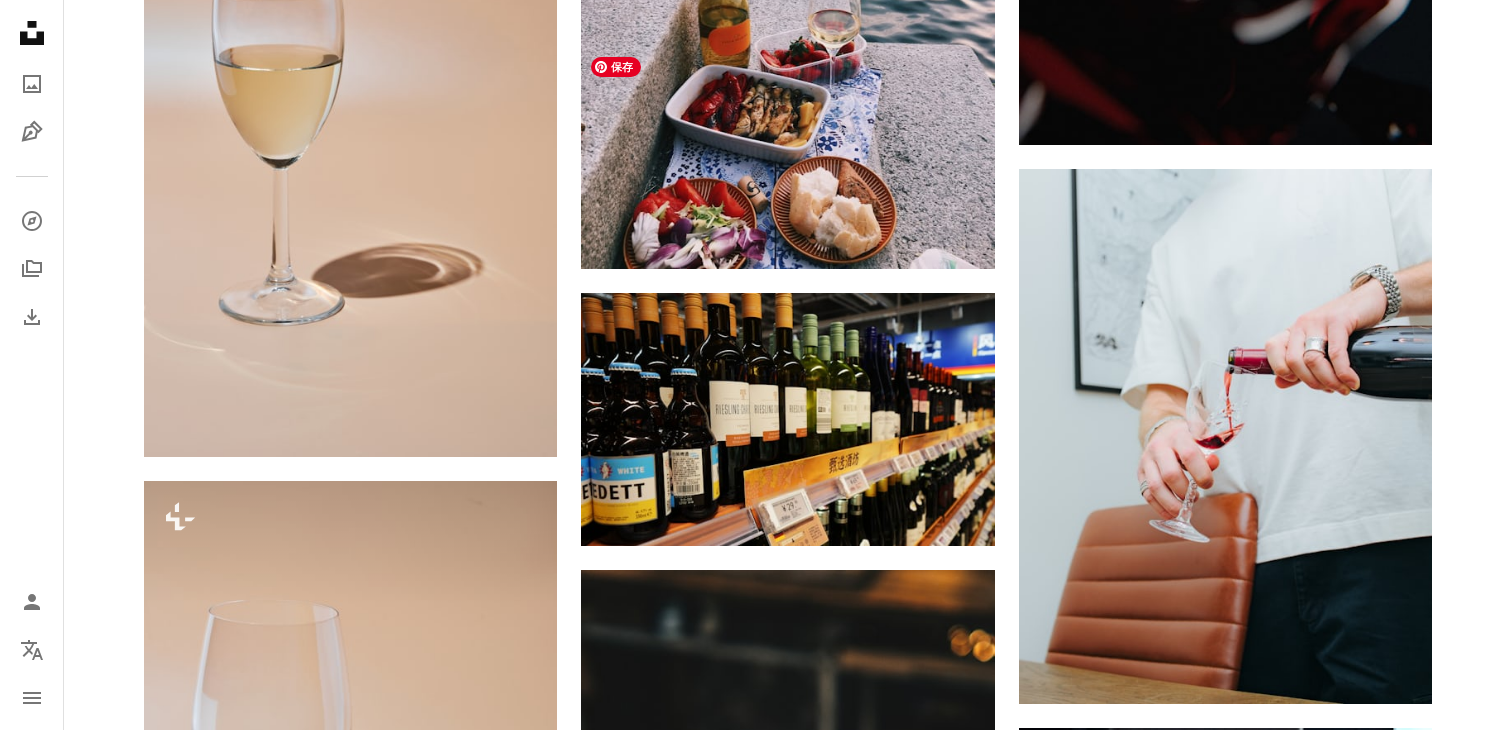 scroll, scrollTop: 58588, scrollLeft: 0, axis: vertical 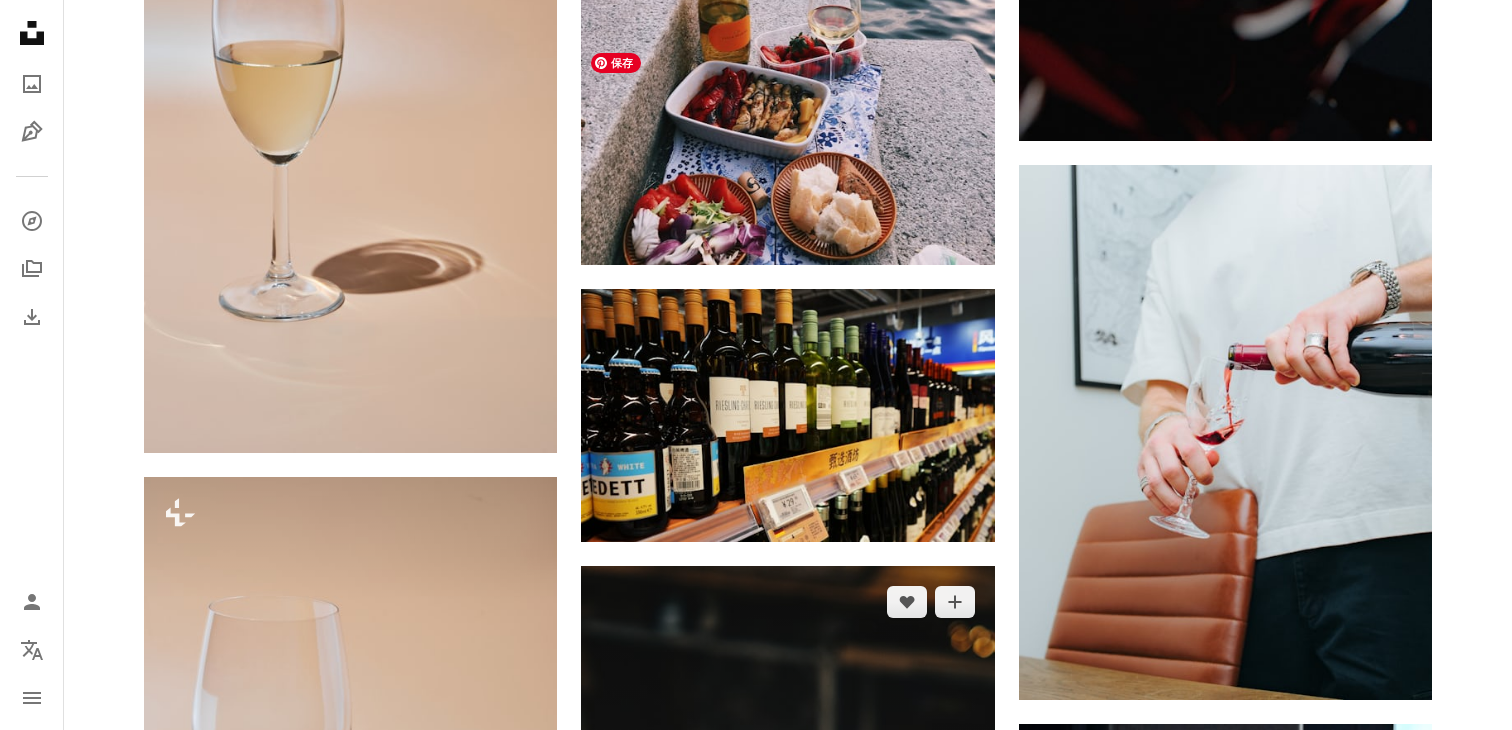 click at bounding box center [787, 876] 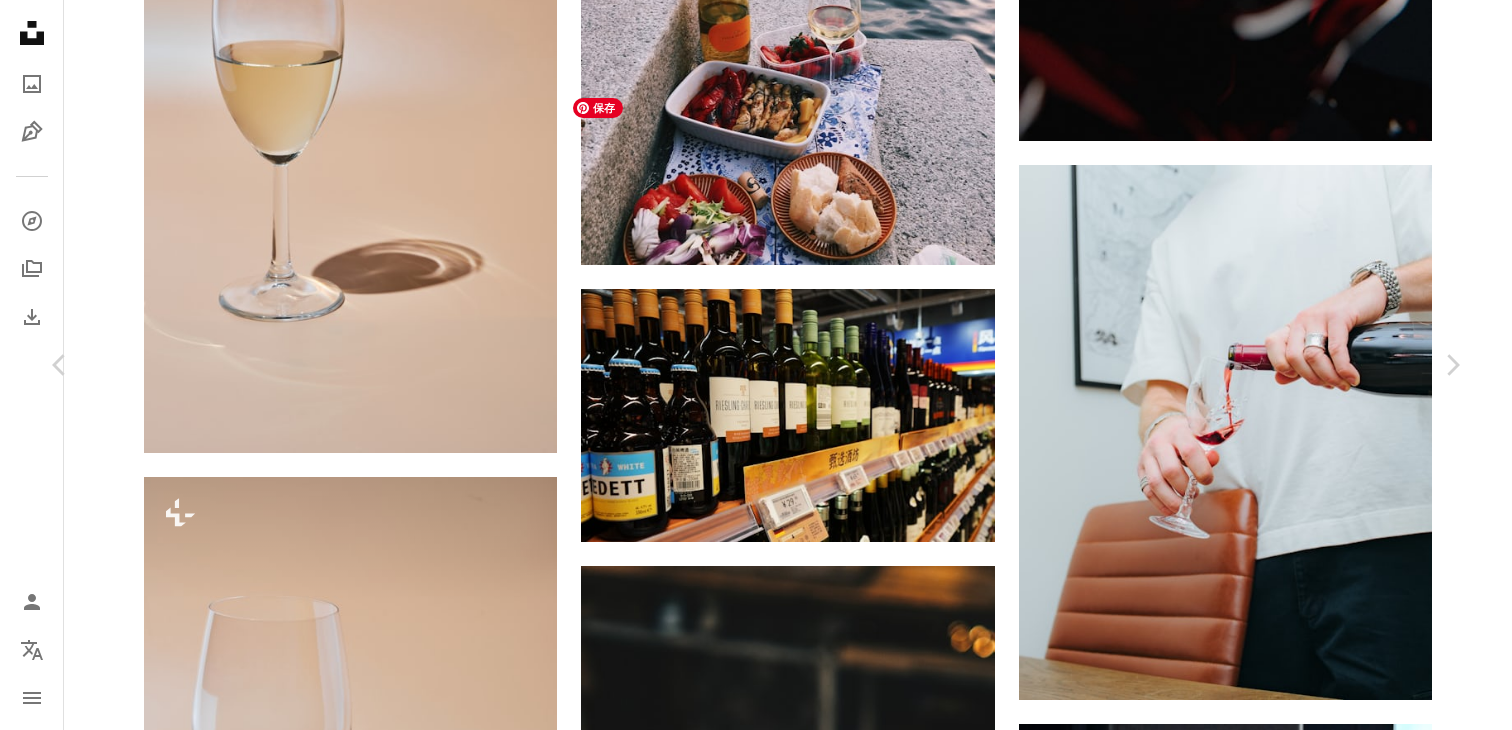 scroll, scrollTop: 340, scrollLeft: 0, axis: vertical 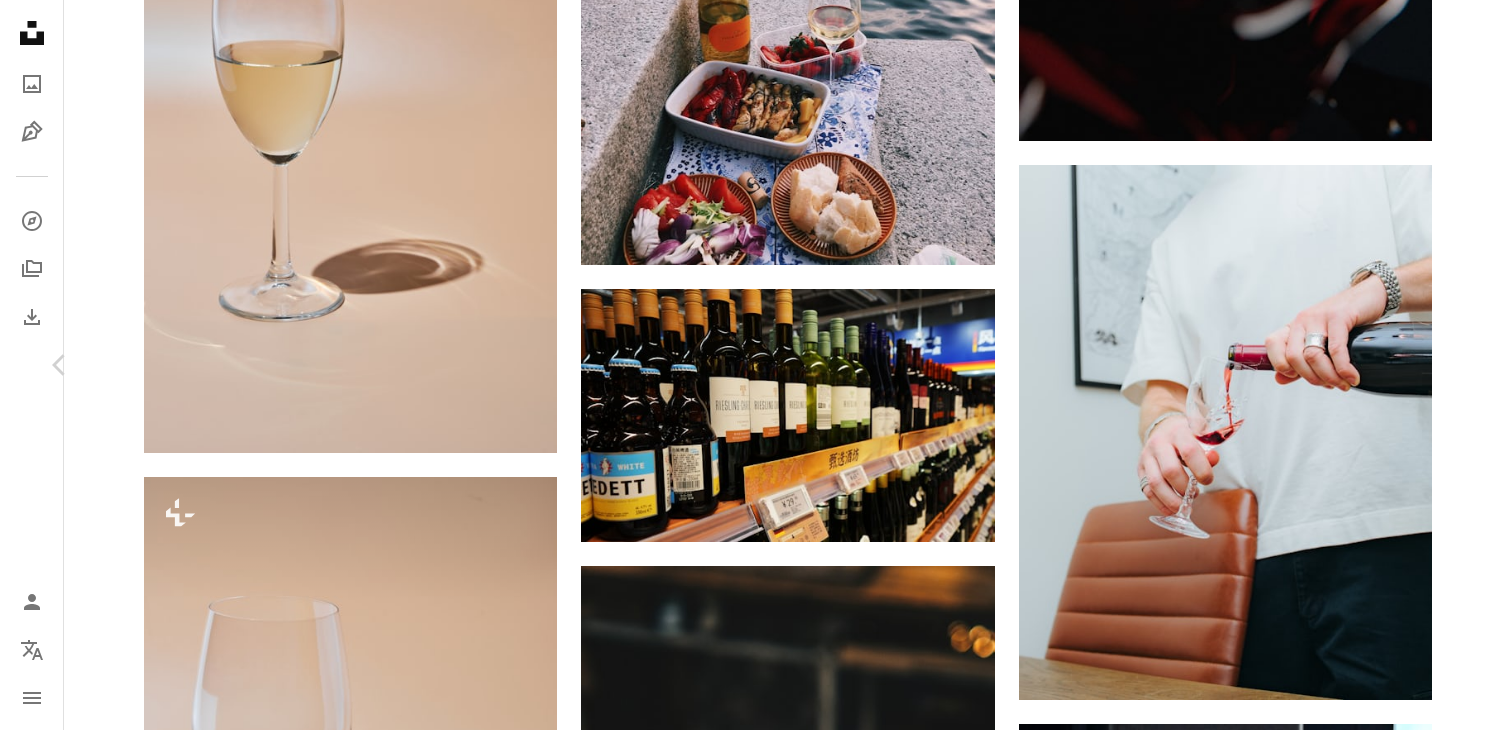 click on "Chevron right" at bounding box center [1452, 365] 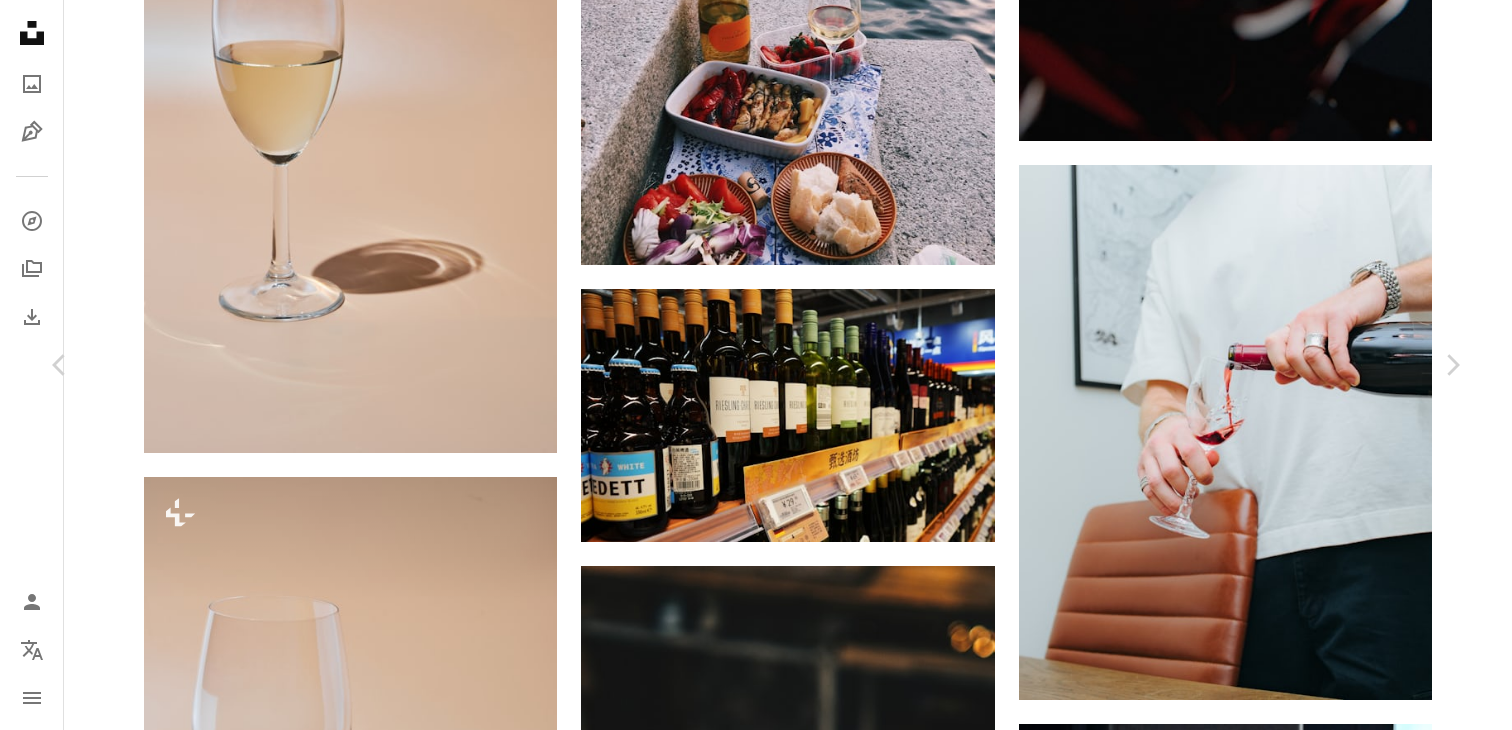 scroll, scrollTop: 0, scrollLeft: 0, axis: both 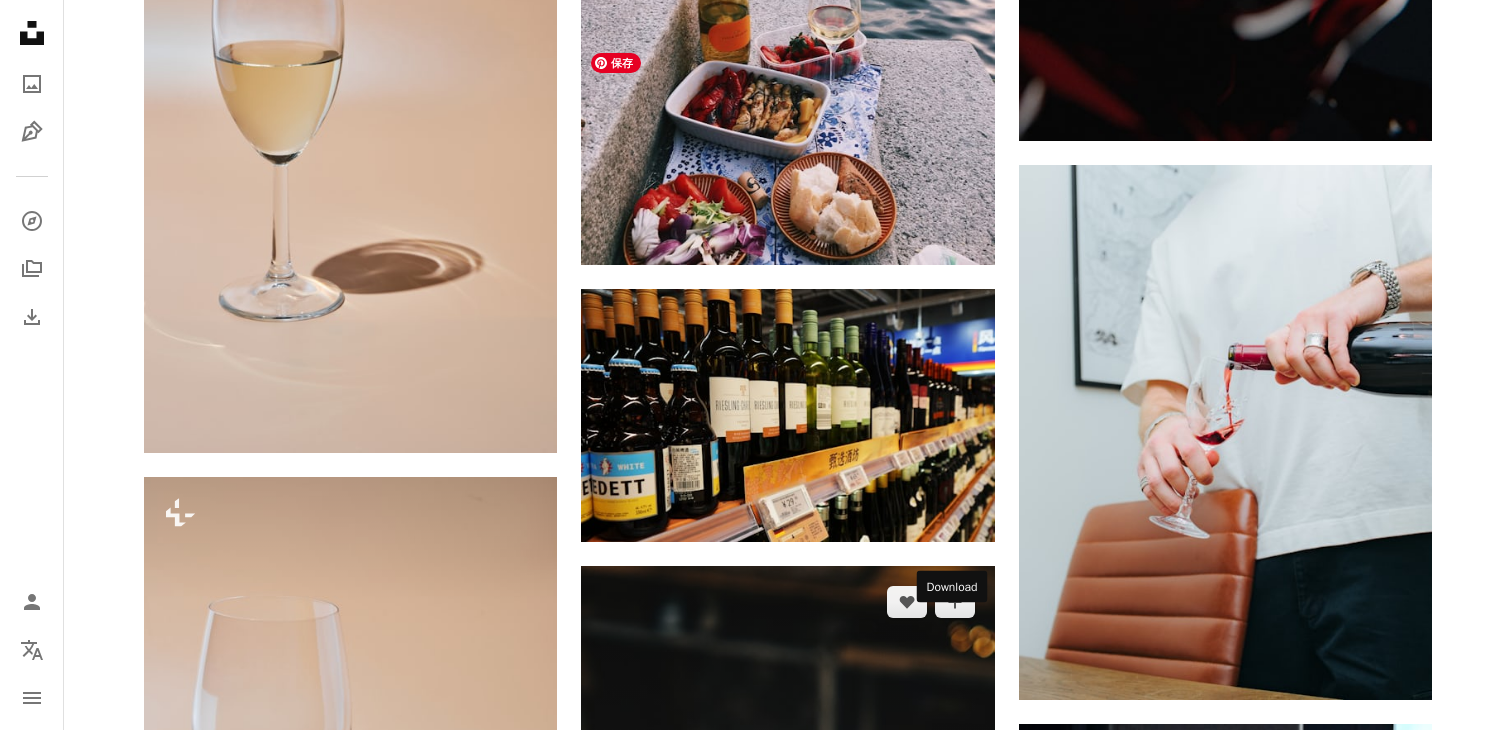 click on "Arrow pointing down" at bounding box center (955, 1150) 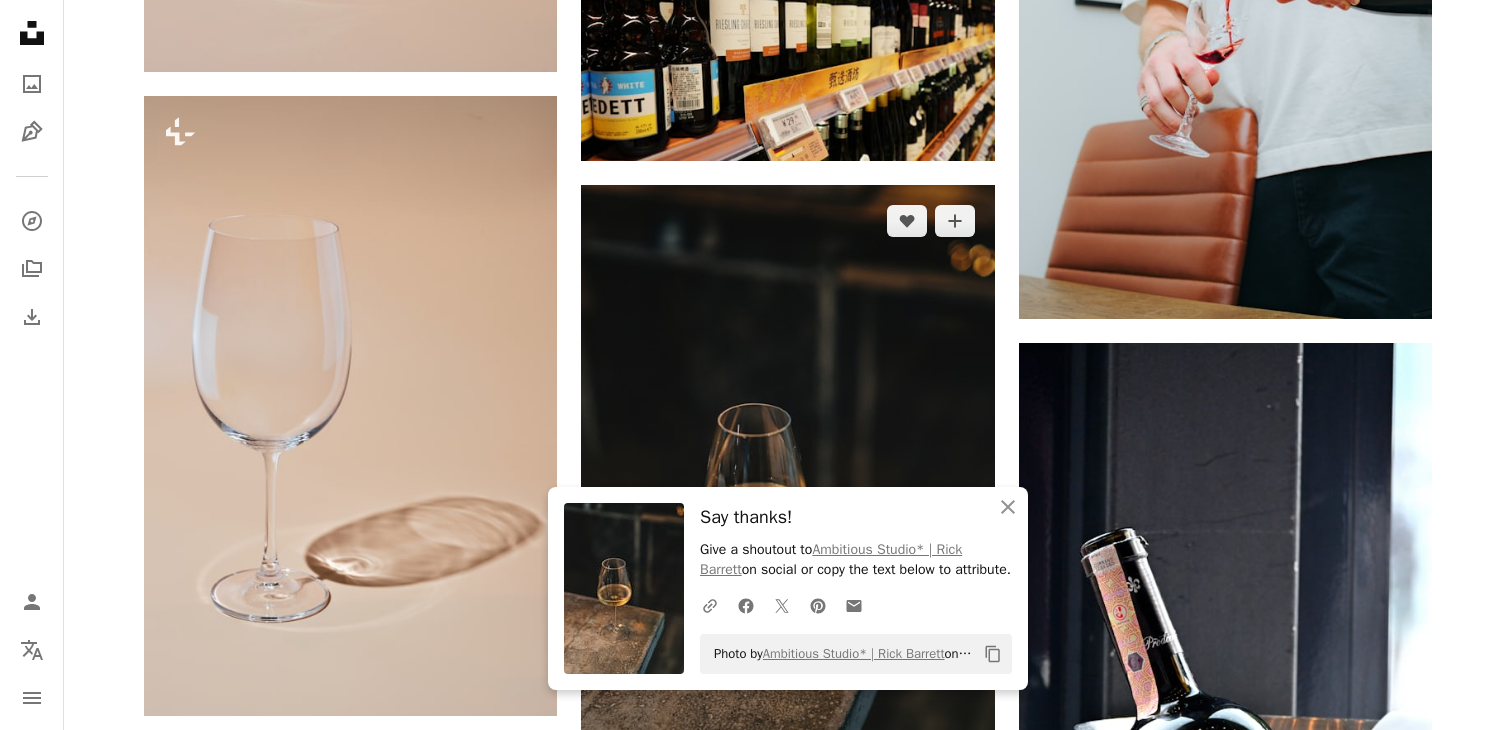 scroll, scrollTop: 58990, scrollLeft: 0, axis: vertical 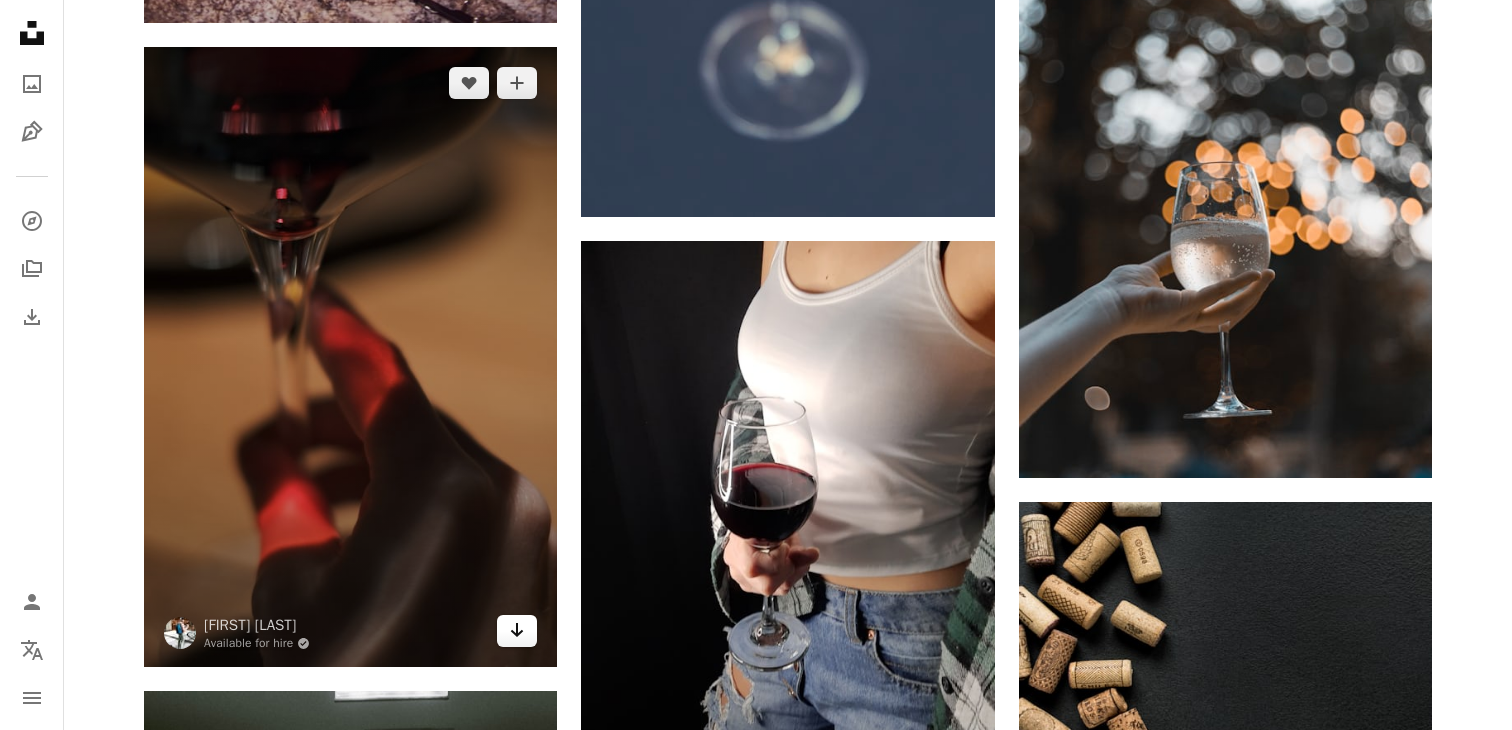 click on "Arrow pointing down" at bounding box center (517, 631) 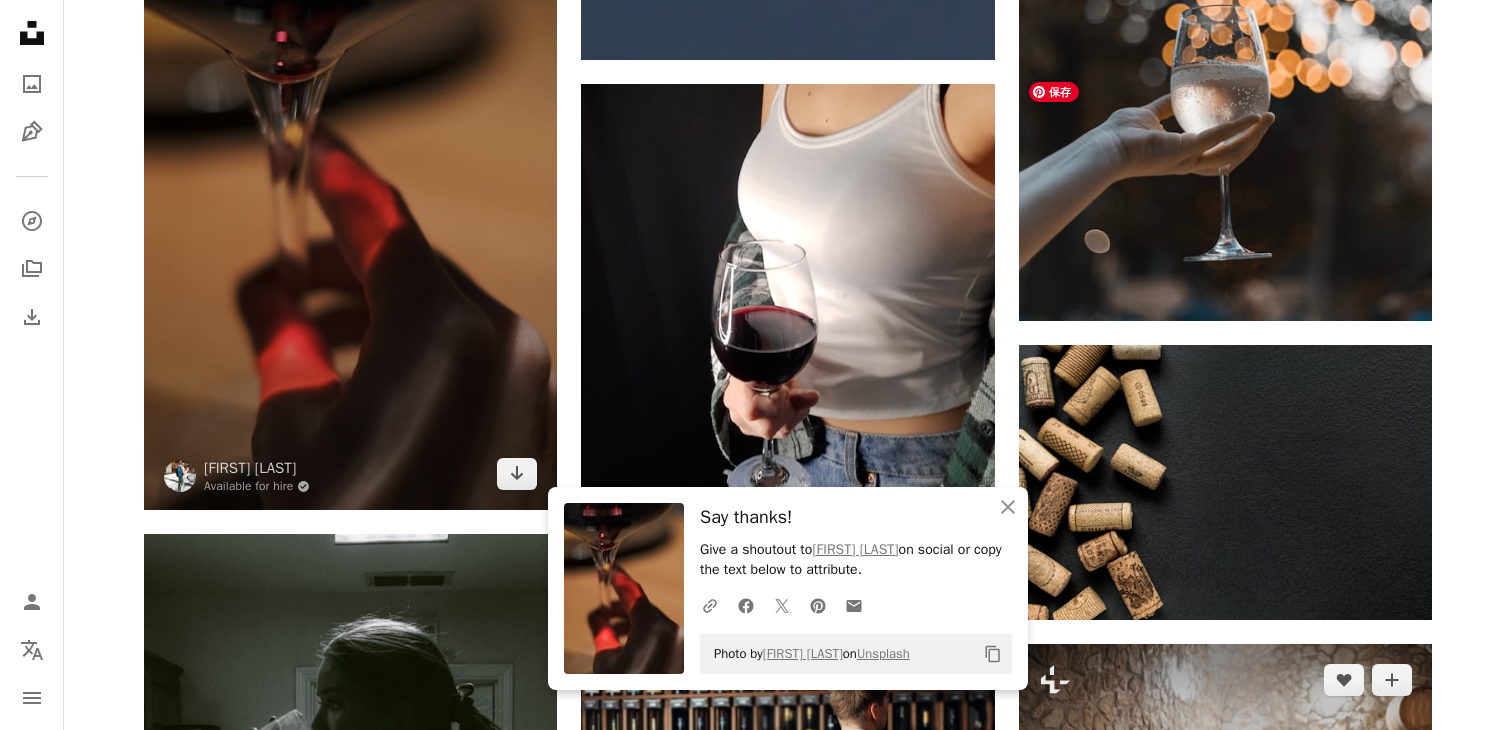 scroll, scrollTop: 60792, scrollLeft: 0, axis: vertical 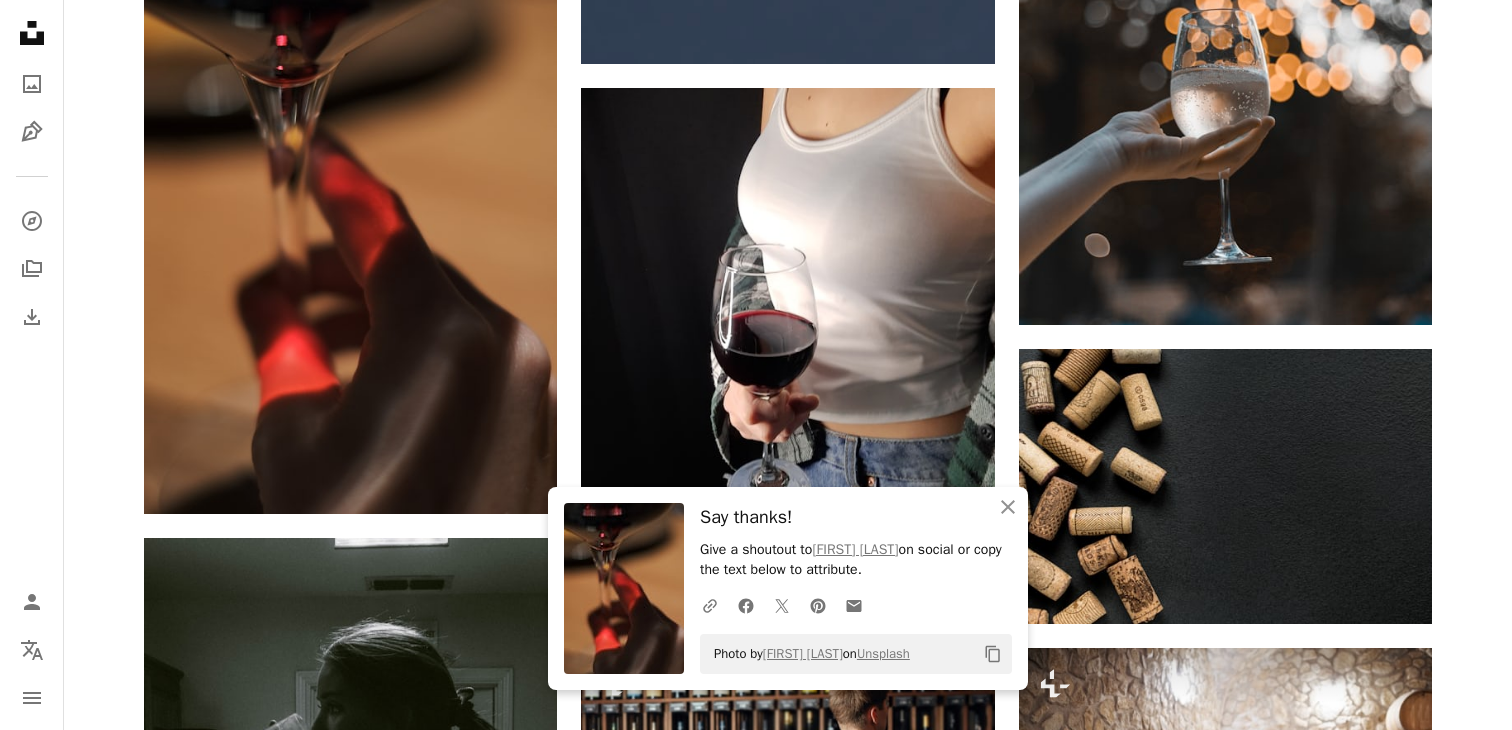 click on "[FIRST] [LAST] Available for hire A checkmark inside of a circle Arrow pointing down A heart A plus sign [FIRST] [LAST] Available for hire A checkmark inside of a circle Arrow pointing down A heart A plus sign [FIRST] [LAST] Available for hire A checkmark inside of a circle Arrow pointing down A heart A plus sign [FIRST] [LAST] Arrow pointing down Plus sign for Unsplash+ A heart A plus sign [FIRST] [LAST] For Unsplash+ A lock Download A heart A plus sign [FIRST] [LAST] Arrow pointing down A heart A plus sign [FIRST] [LAST] Available for hire A checkmark inside of a circle Arrow pointing down A heart A plus sign [FIRST] [LAST] Available for hire A checkmark inside of a circle Arrow pointing down A heart A plus sign [FIRST] [LAST] Arrow pointing down The best in on-brand content creation Learn More A heart A plus sign [FIRST] [LAST] Available for hire A checkmark inside of a circle Arrow pointing down" at bounding box center (788, -28648) 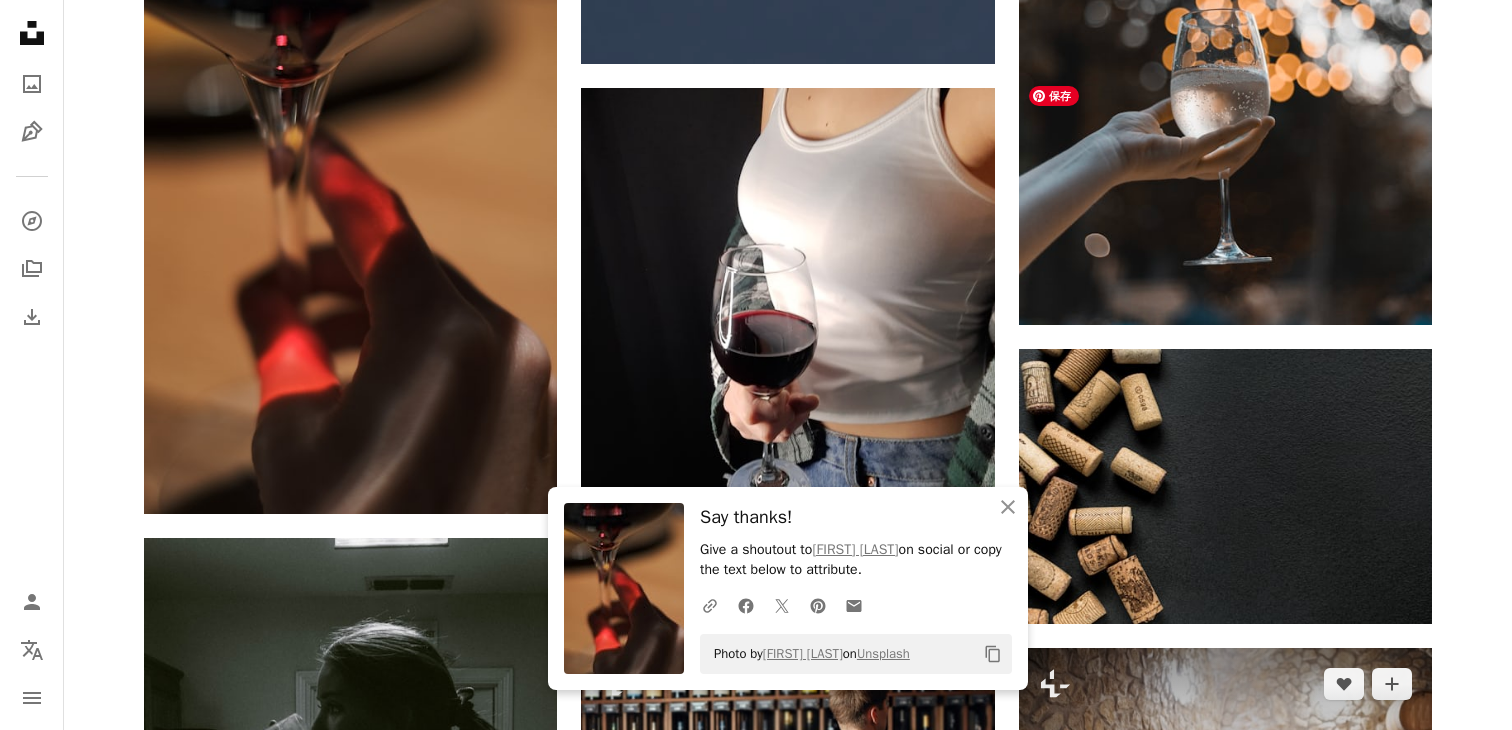 click at bounding box center (1225, 785) 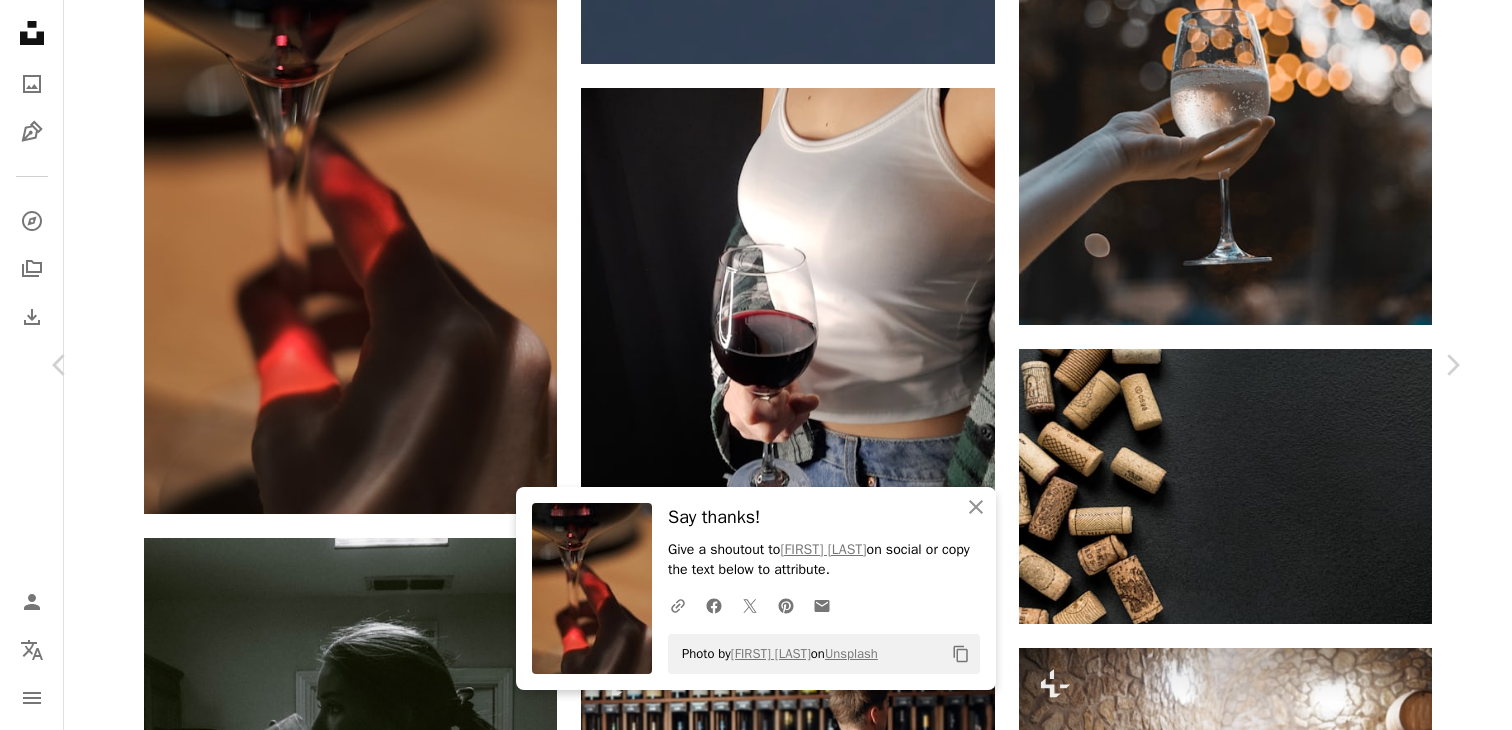 click on "An X shape" at bounding box center (20, 20) 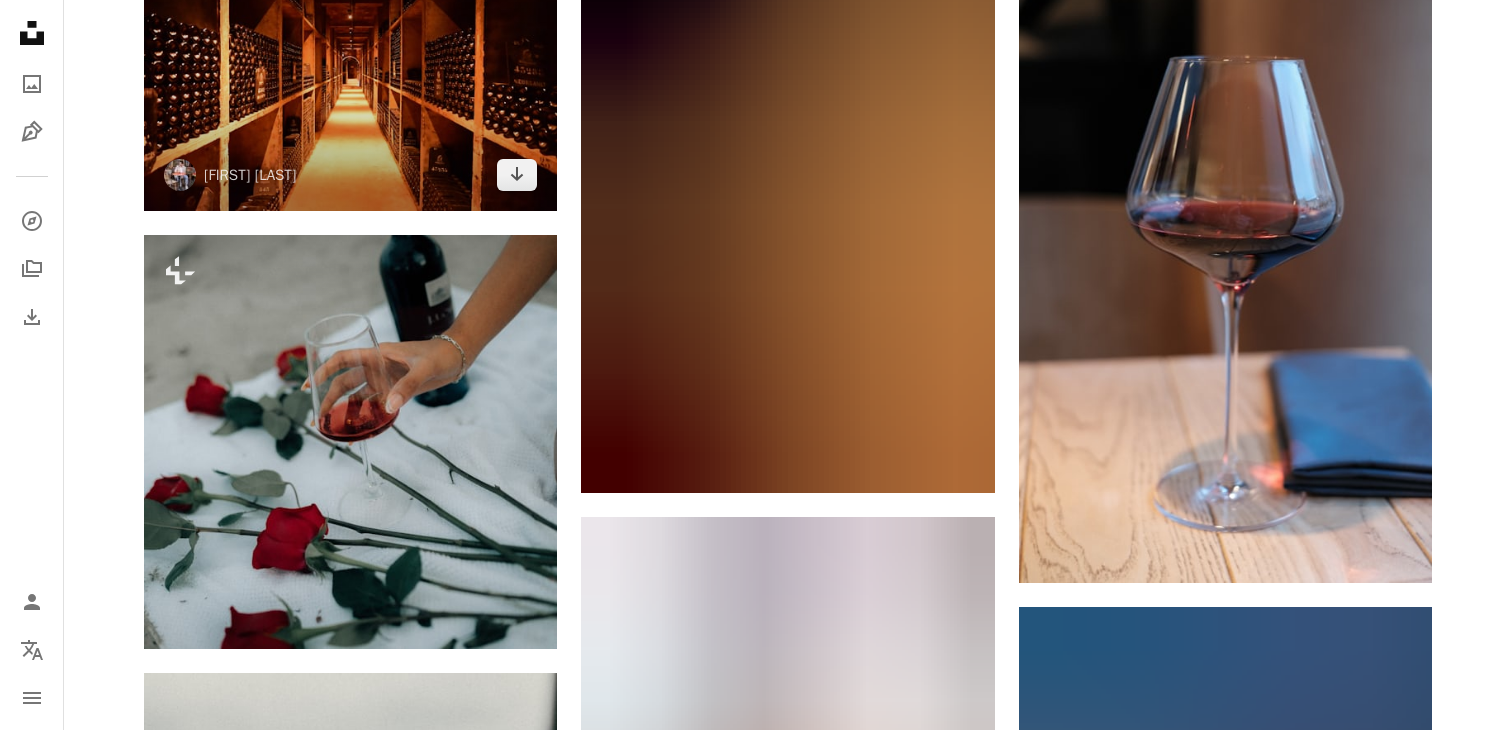 scroll, scrollTop: 64740, scrollLeft: 0, axis: vertical 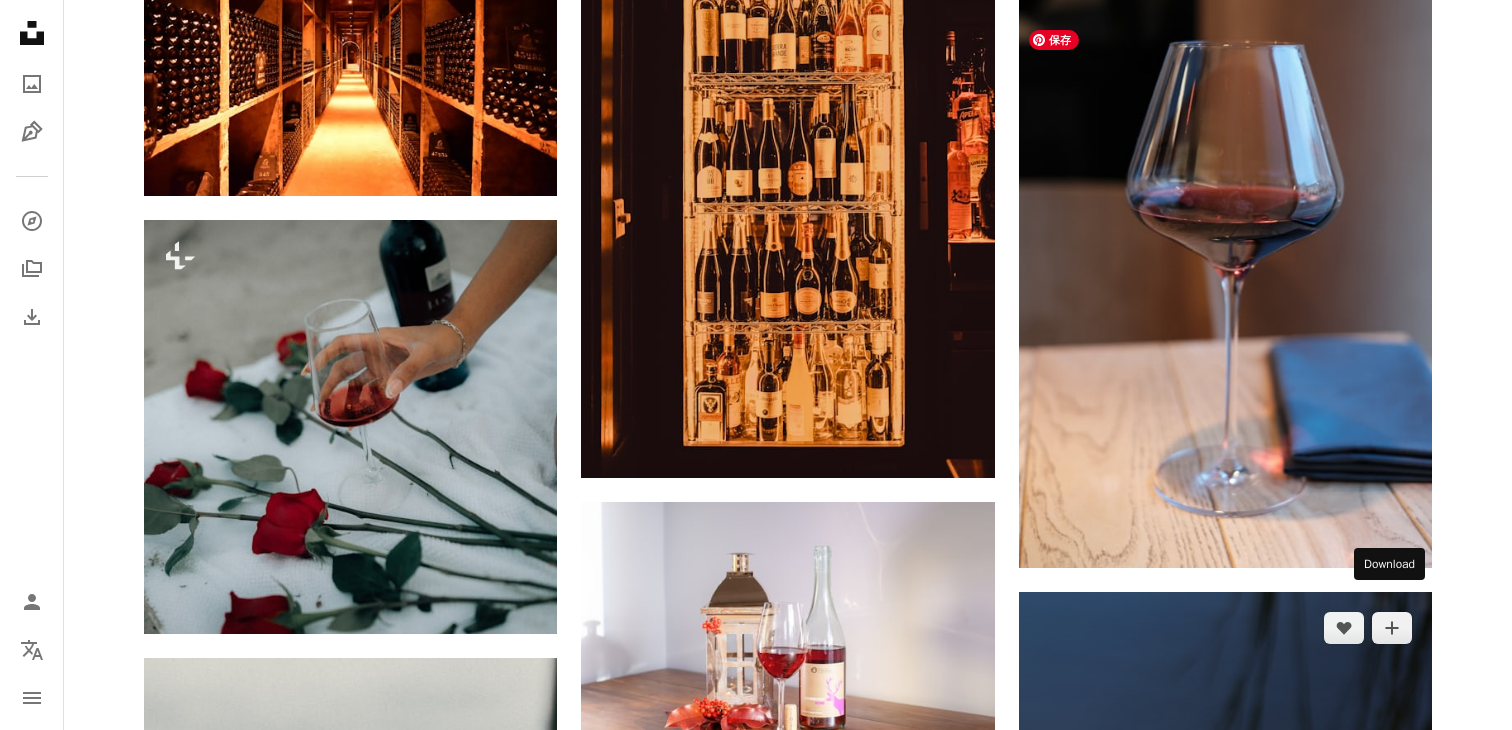 click on "Arrow pointing down" at bounding box center (1392, 1176) 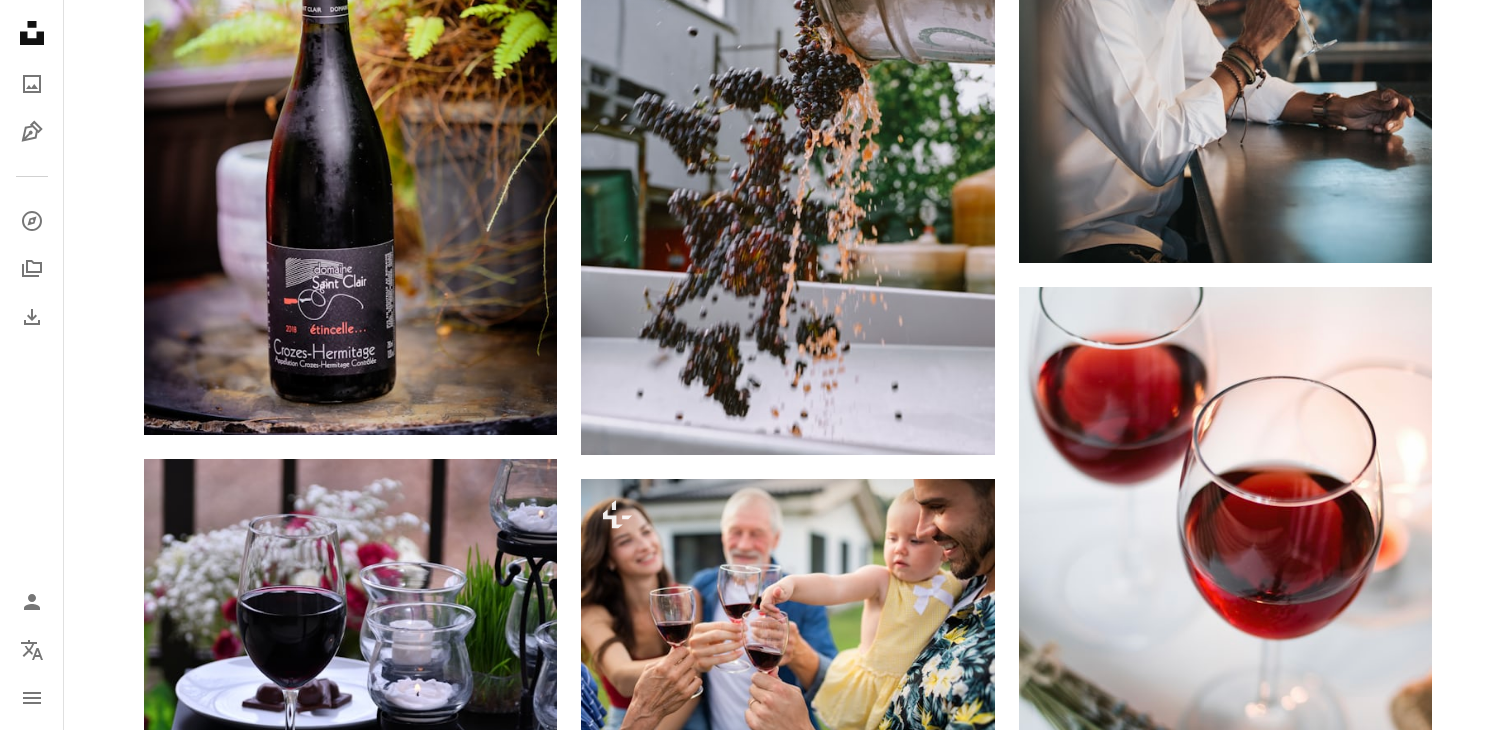 scroll, scrollTop: 71417, scrollLeft: 0, axis: vertical 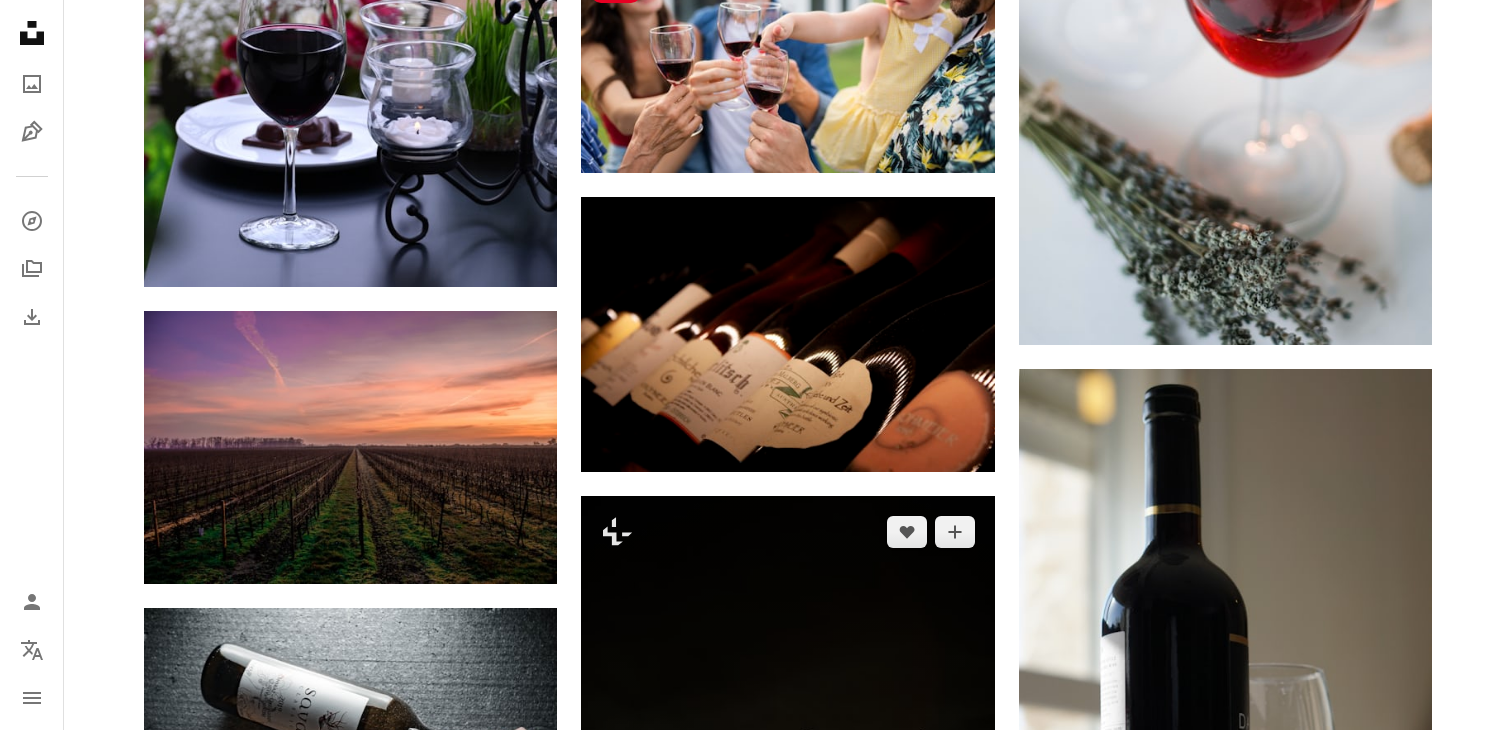 drag, startPoint x: 930, startPoint y: 546, endPoint x: 967, endPoint y: 381, distance: 169.09761 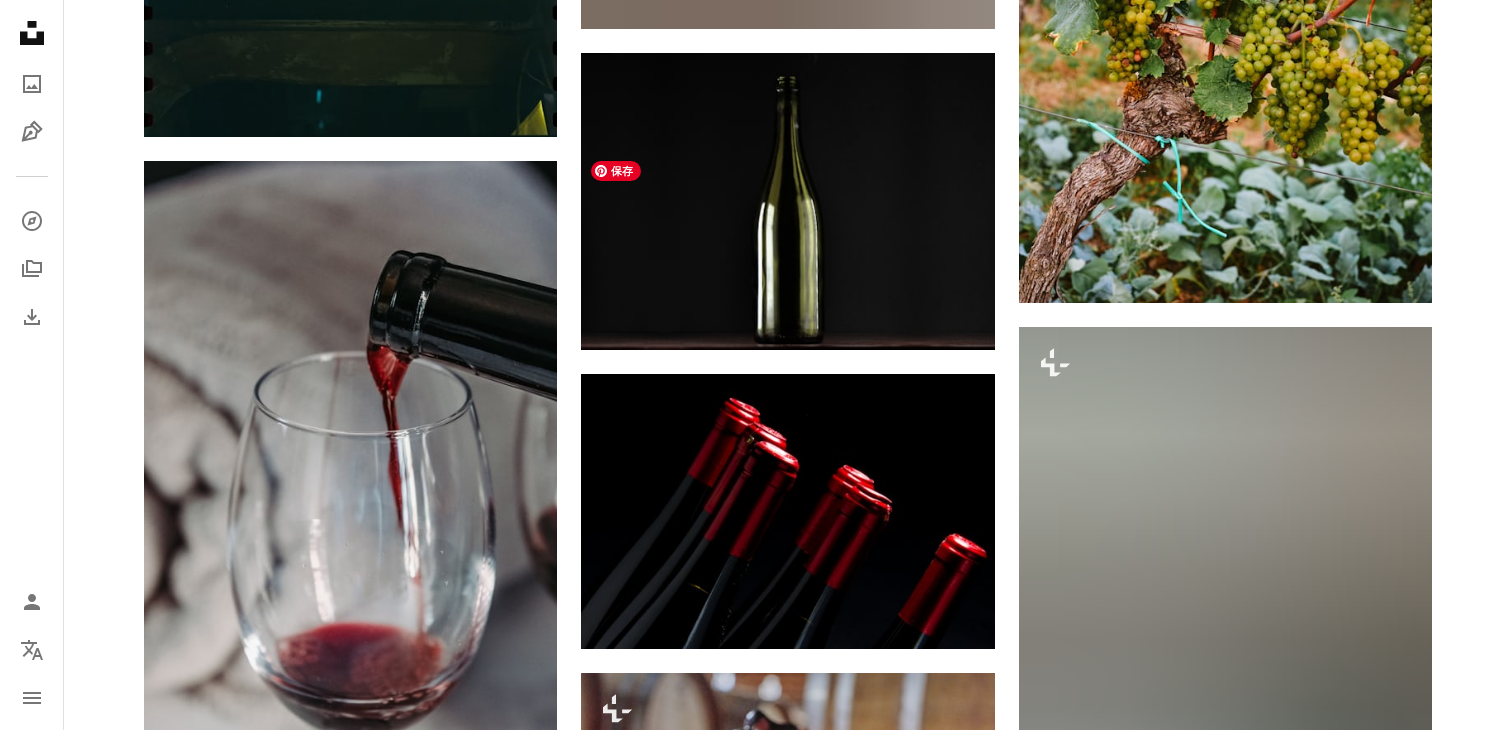 scroll, scrollTop: 75027, scrollLeft: 0, axis: vertical 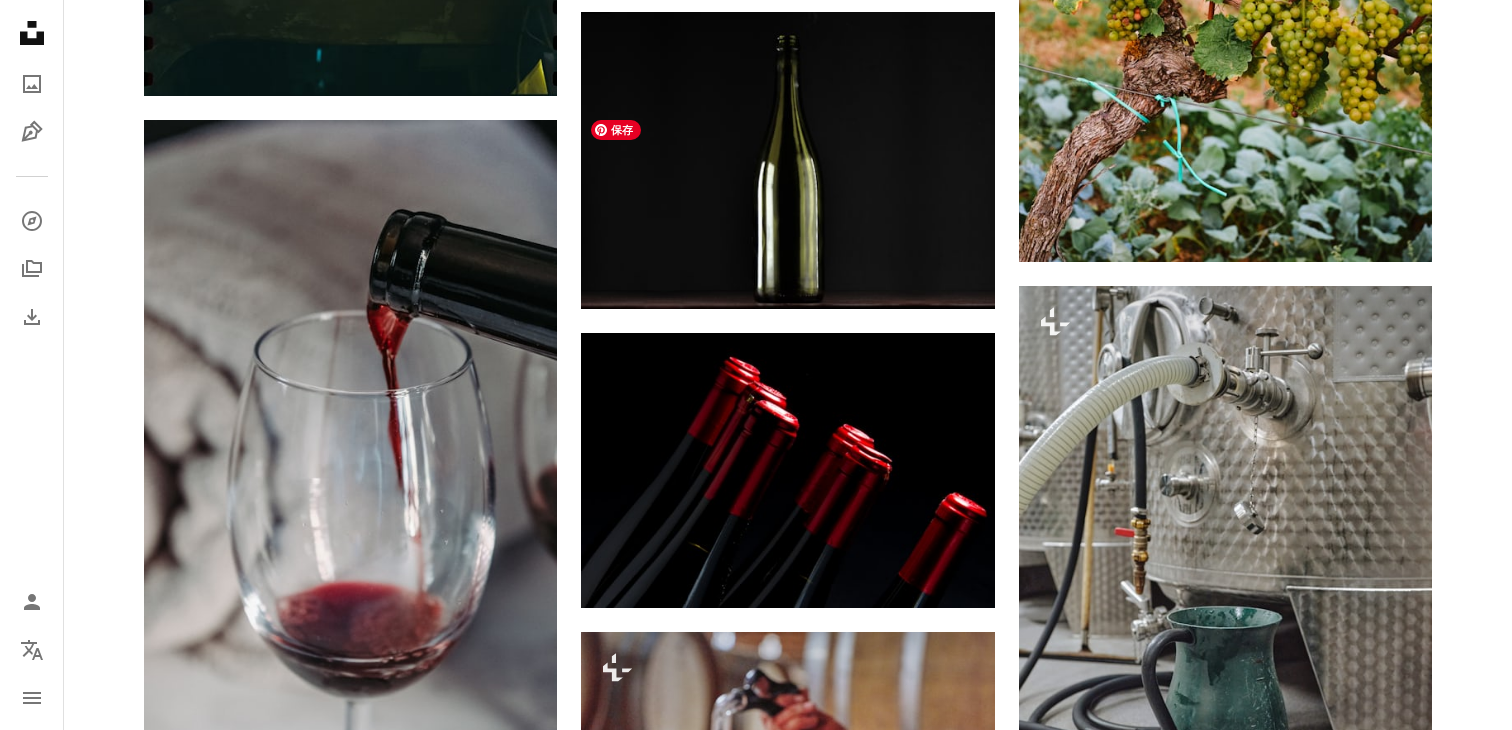 type 